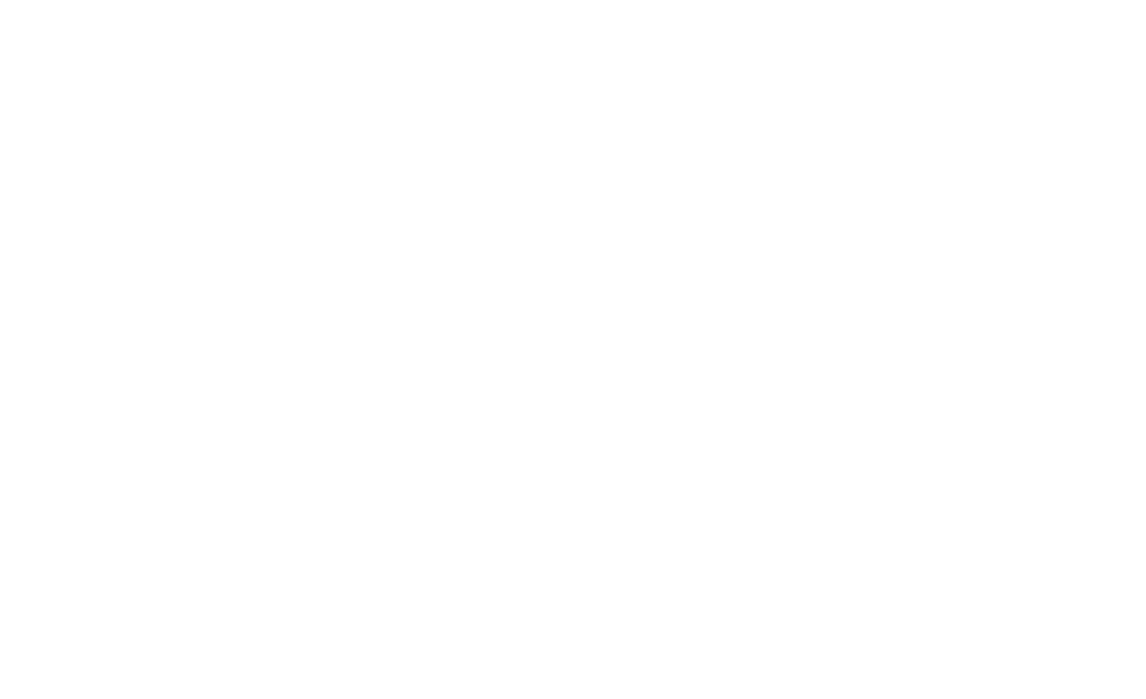 scroll, scrollTop: 0, scrollLeft: 0, axis: both 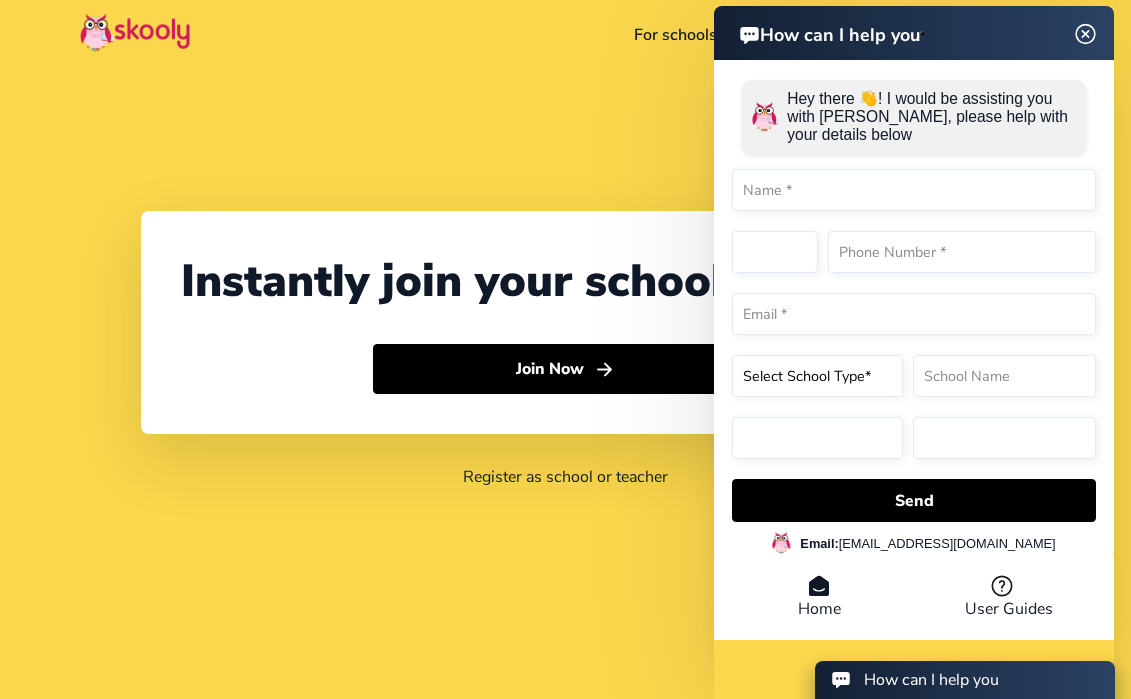 click on "Instantly join your school on Skooly  Join Now  Register as school or teacher" 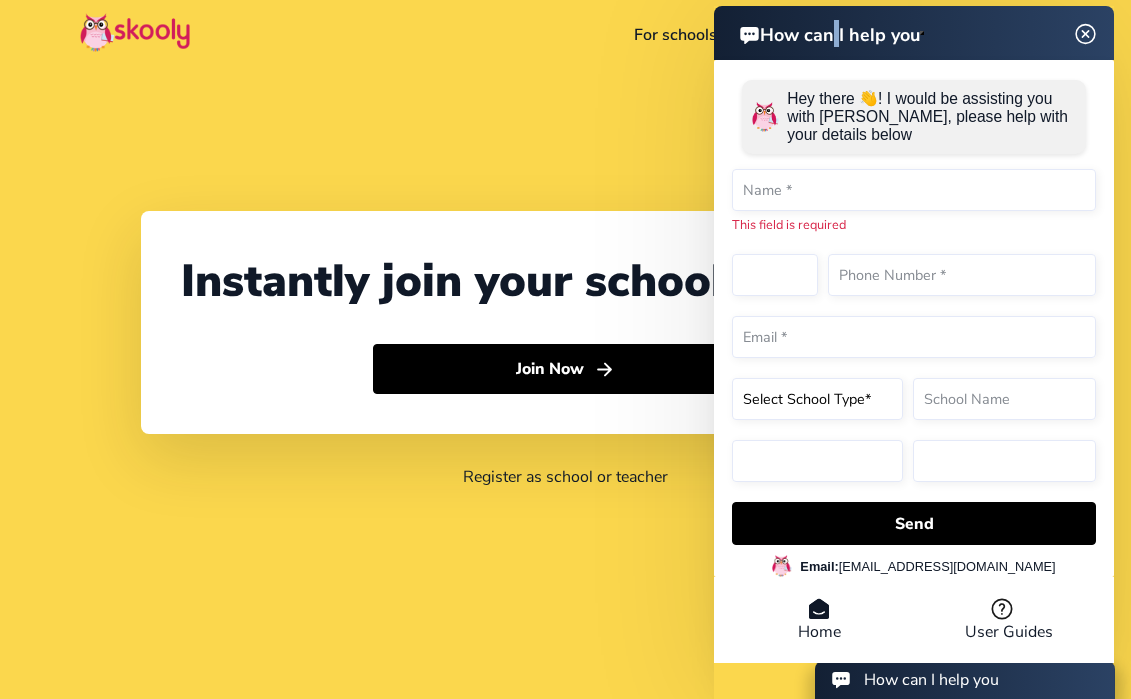 drag, startPoint x: 831, startPoint y: 12, endPoint x: 871, endPoint y: 12, distance: 40 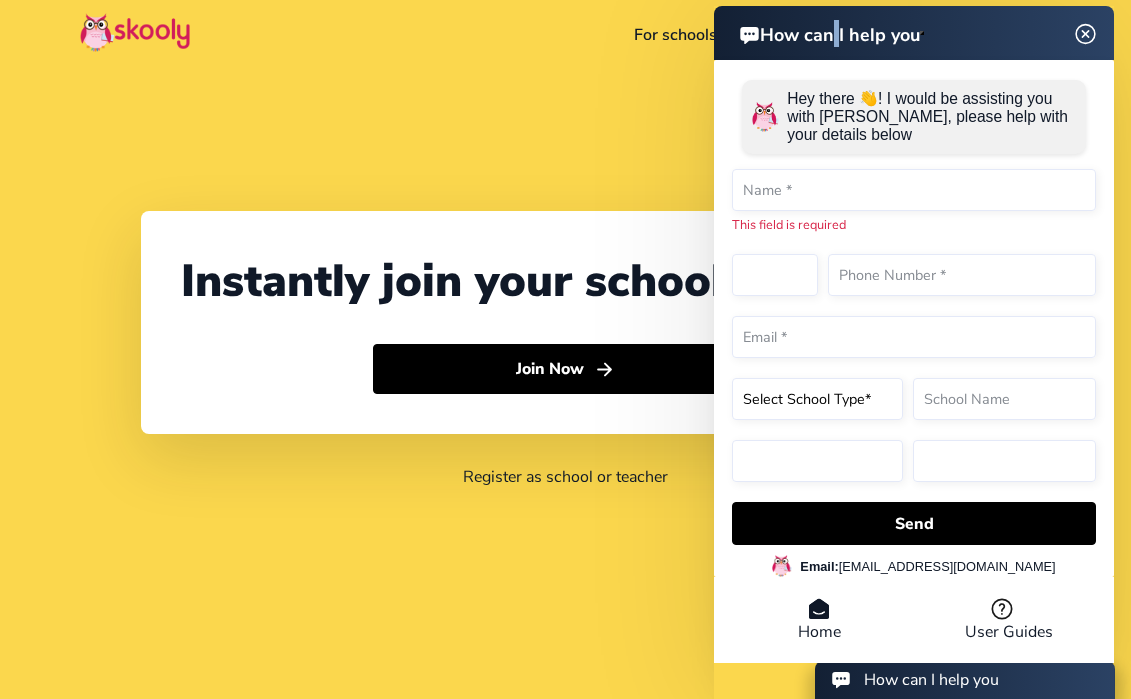 click on "How can I help you" at bounding box center (914, 33) 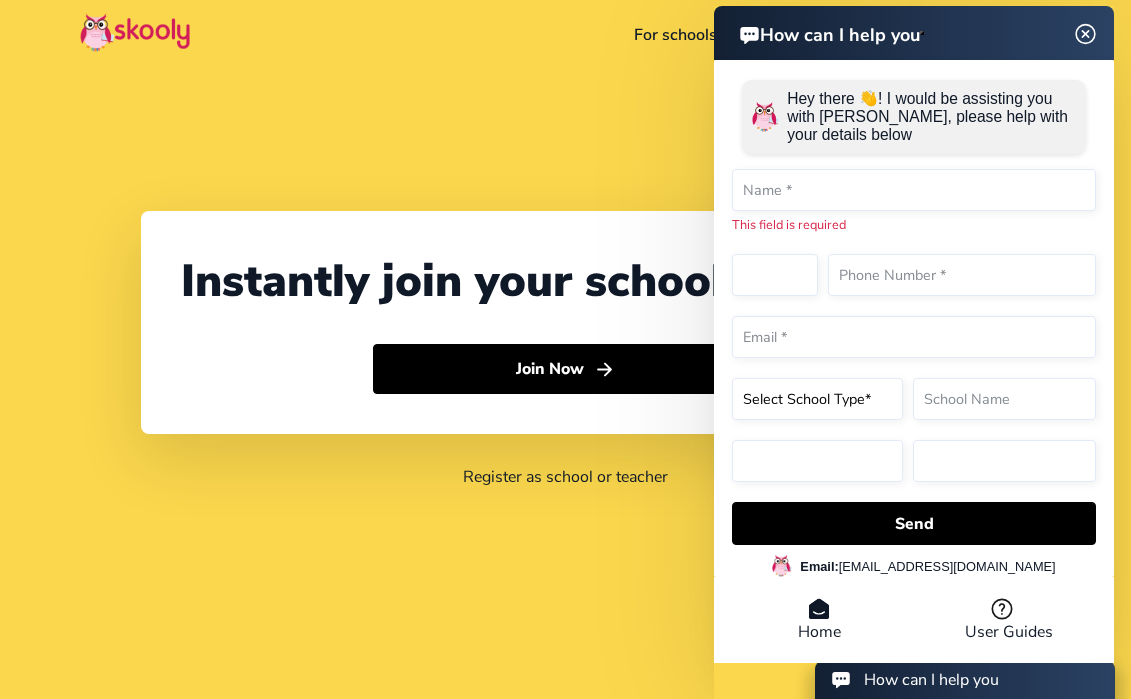 click on "How can I help you  Hey there 👋!  I would be assisting you with Skooly, please help with your details below  This field is required  Select School Type* Preschool Childcare K12 or primary school Academy Online school Coaching centre Music school Dance school Religious school Sports school  Tuition centre  Send  Email:  support@getskooly.com  Home   User Guides" at bounding box center [914, 355] 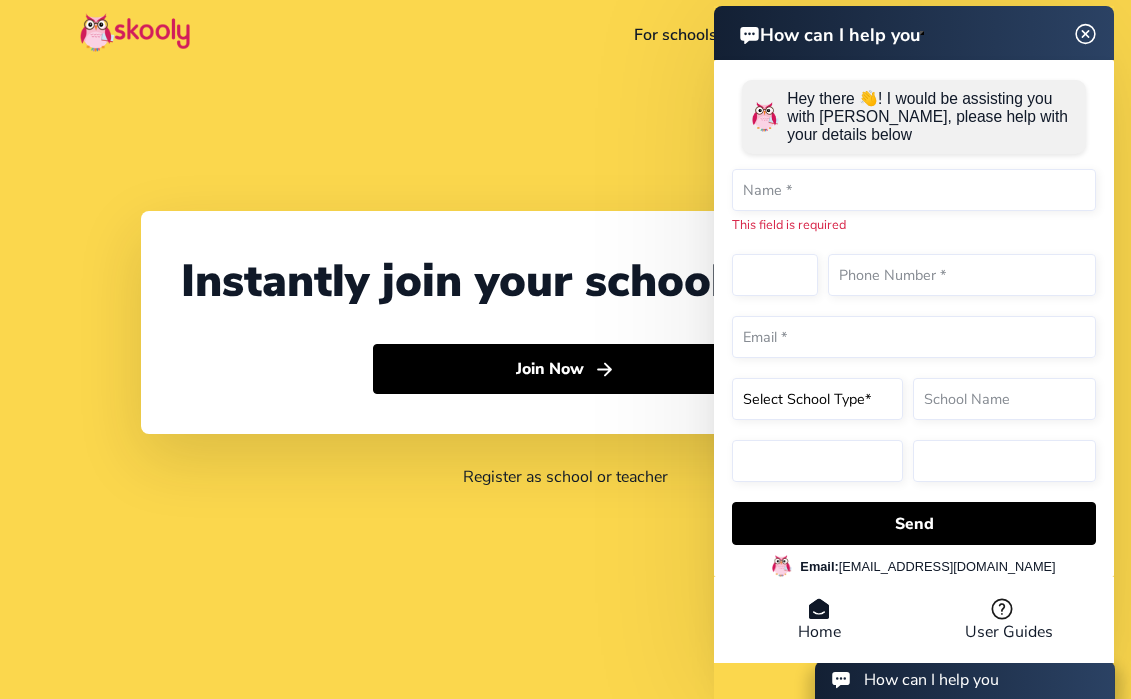 click at bounding box center [1086, 34] 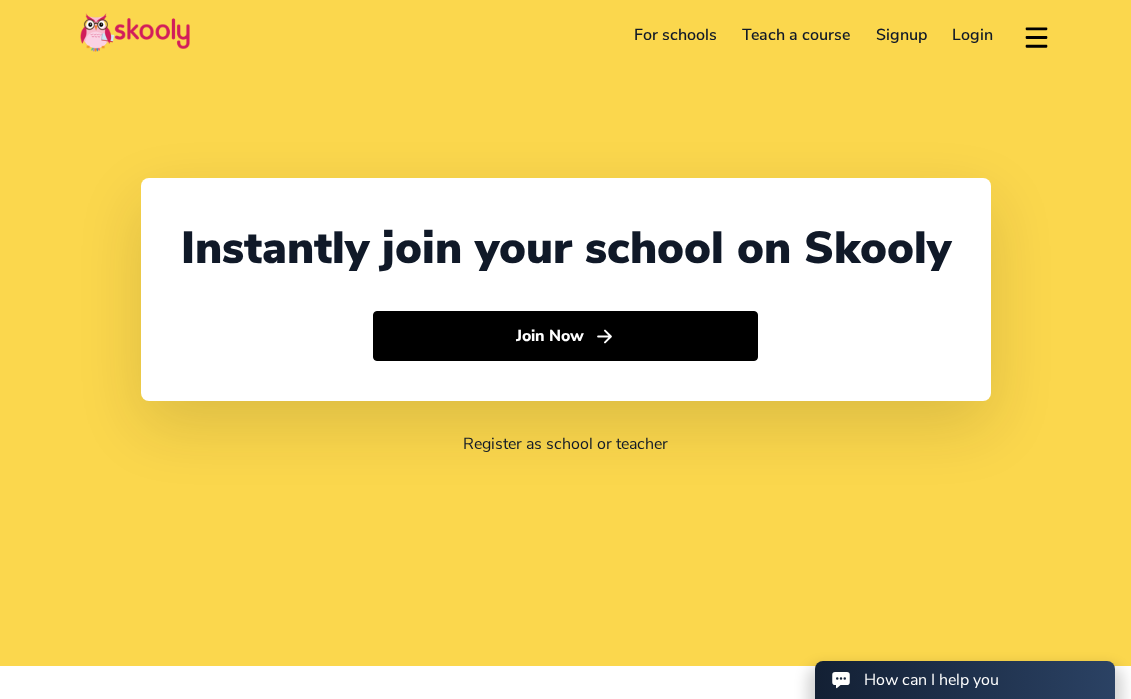 scroll, scrollTop: 0, scrollLeft: 0, axis: both 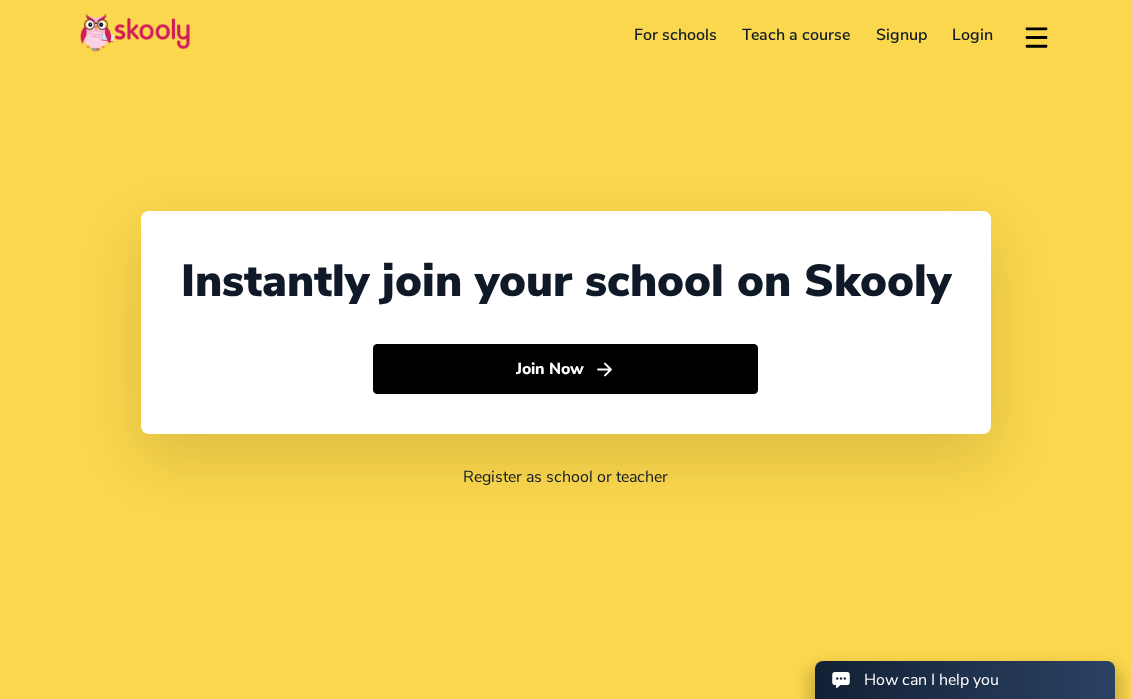 select on "230" 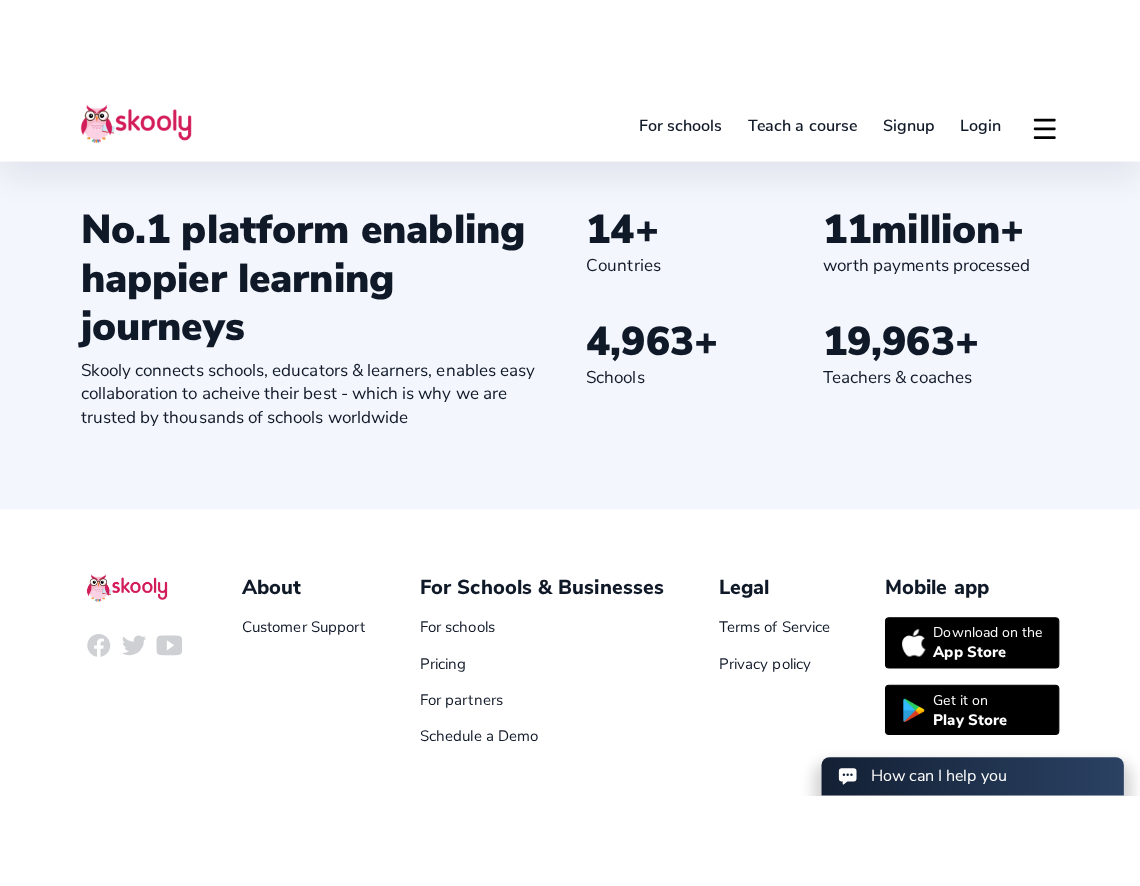 scroll, scrollTop: 2290, scrollLeft: 0, axis: vertical 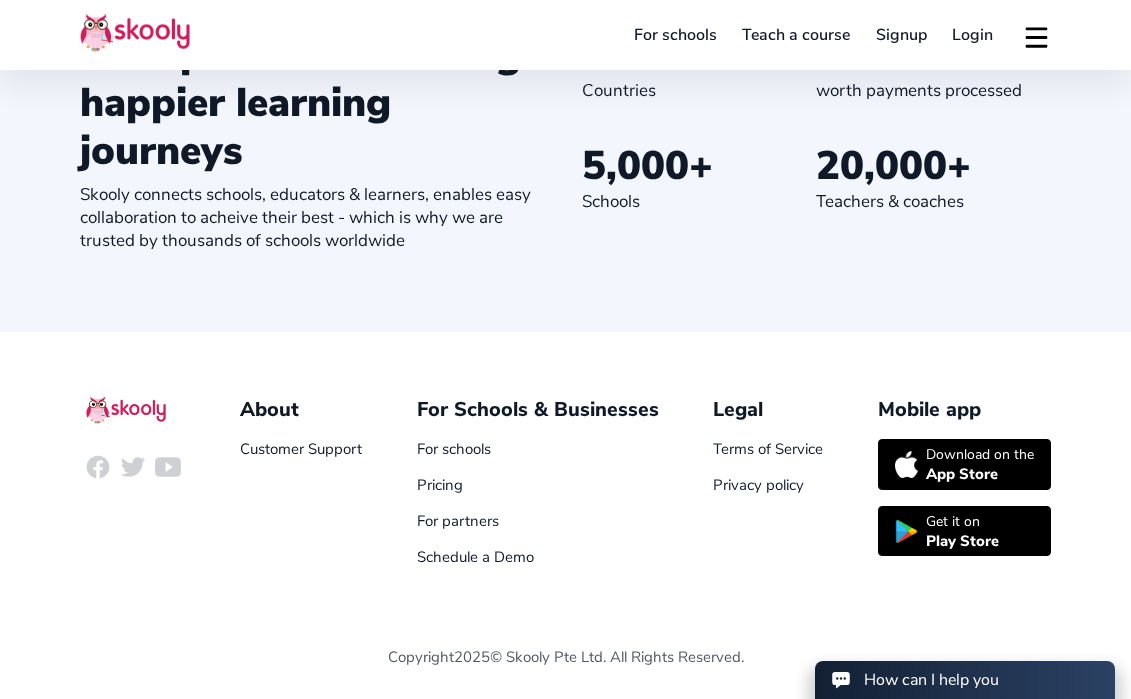 type 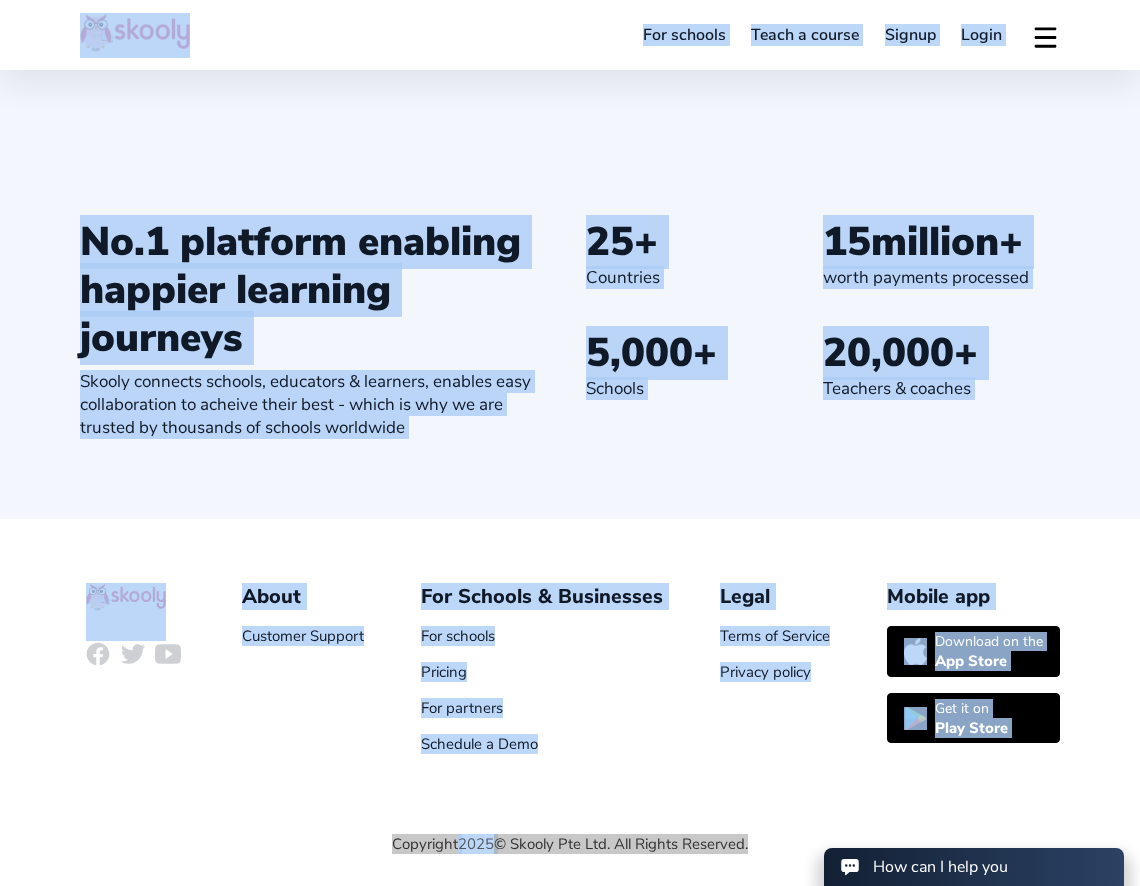 click on "About Customer Support For Schools & Businesses For schools Pricing For partners Schedule a Demo Legal Terms of Service Privacy policy Mobile app Download on the App Store Get it on Play Store" 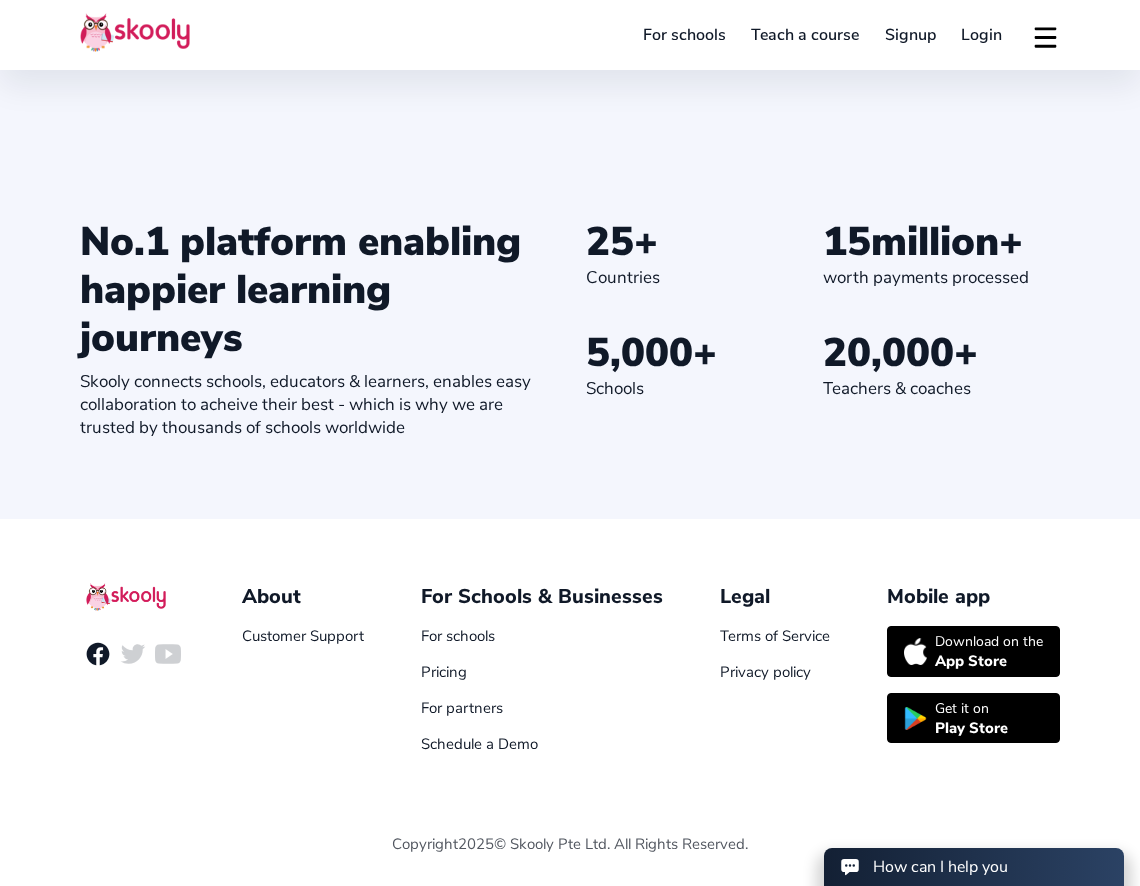 click on "Logo Facebook" 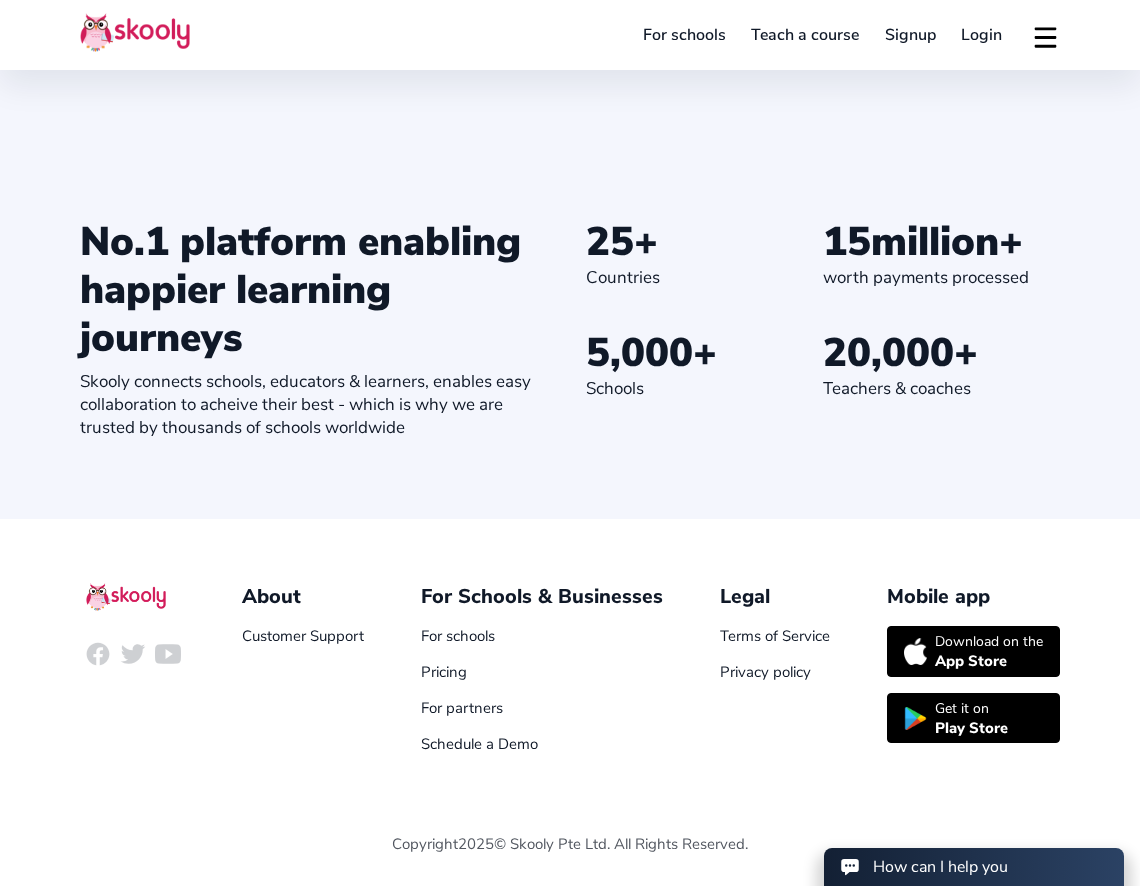click on "Copyright  2025  © Skooly Pte Ltd. All Rights Reserved." 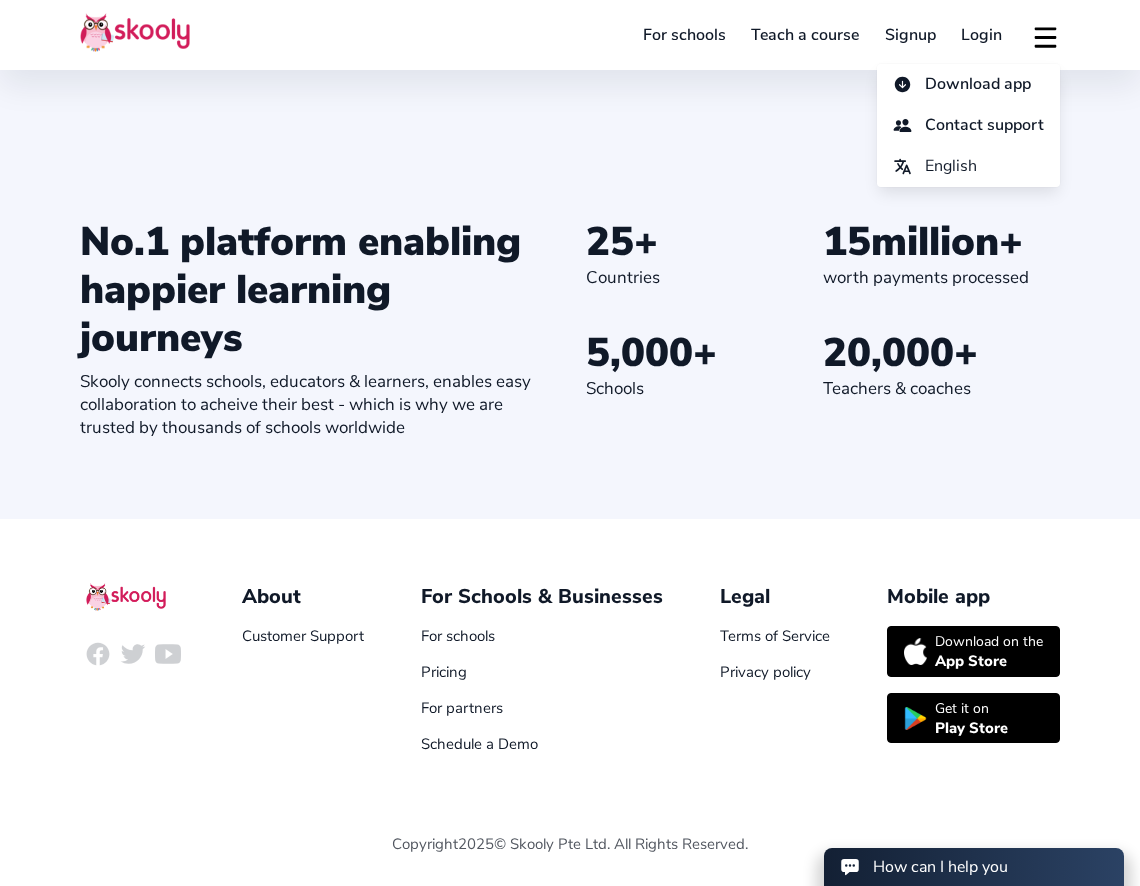 click 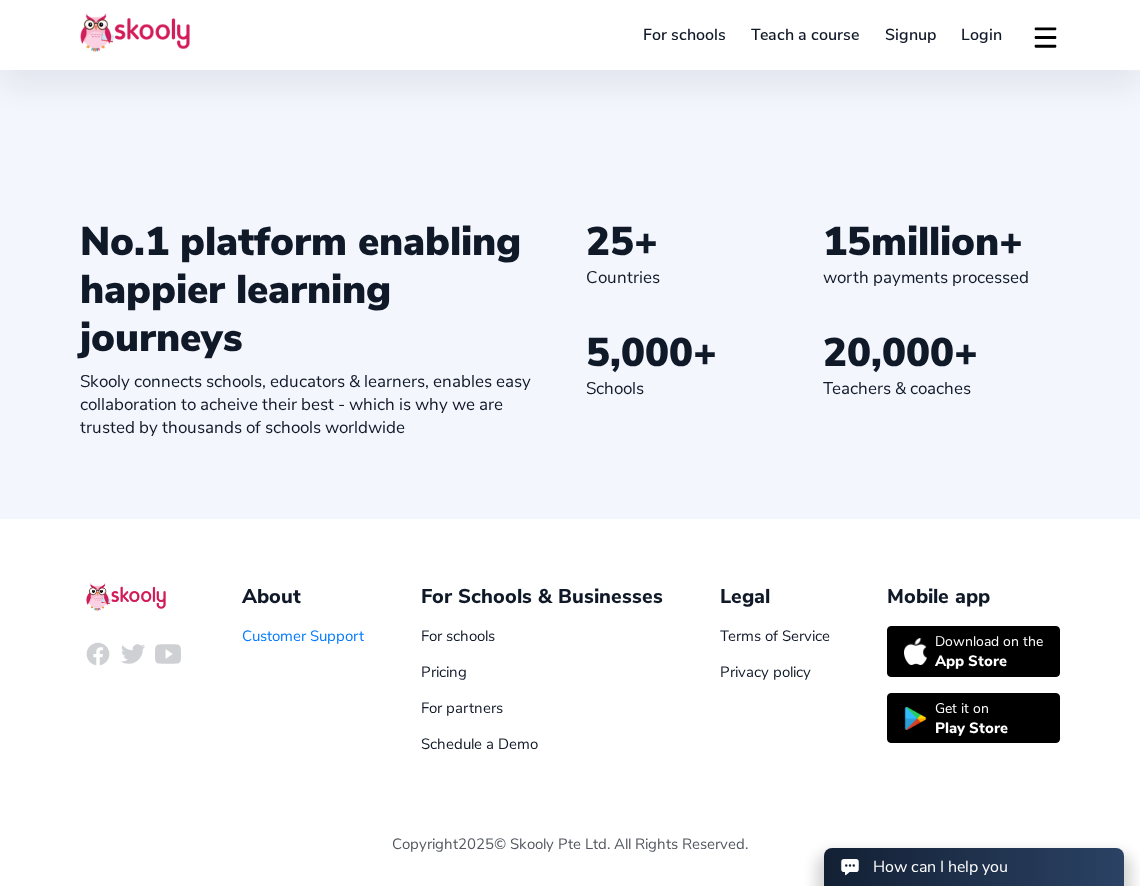 click on "Customer Support" 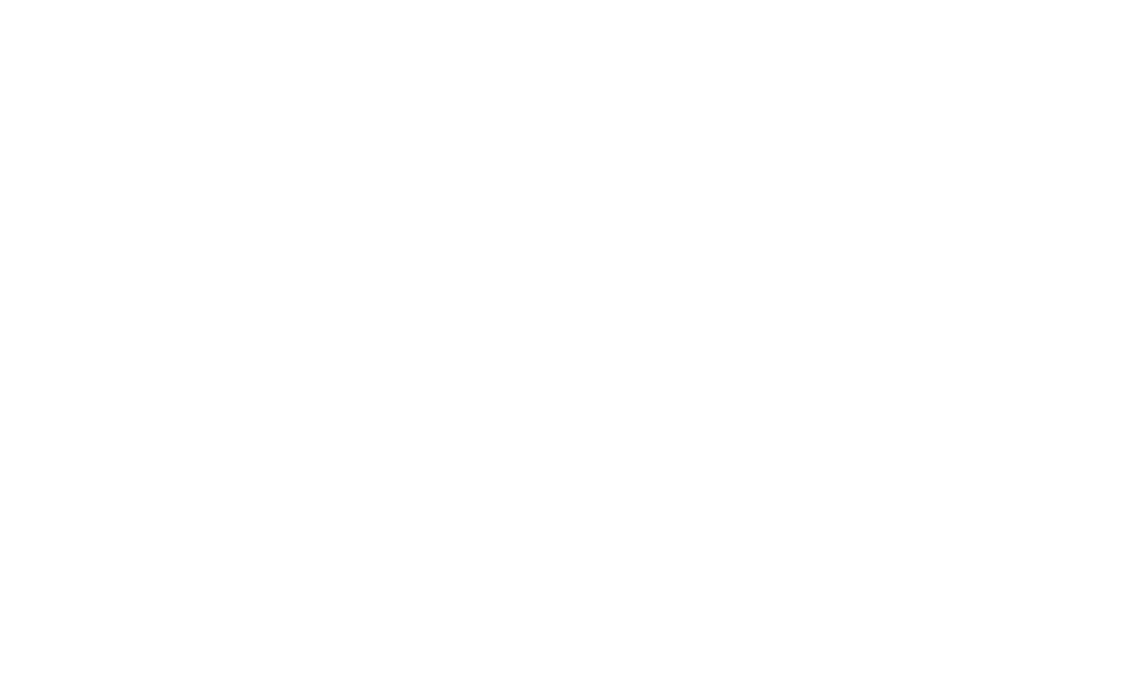 scroll, scrollTop: 0, scrollLeft: 0, axis: both 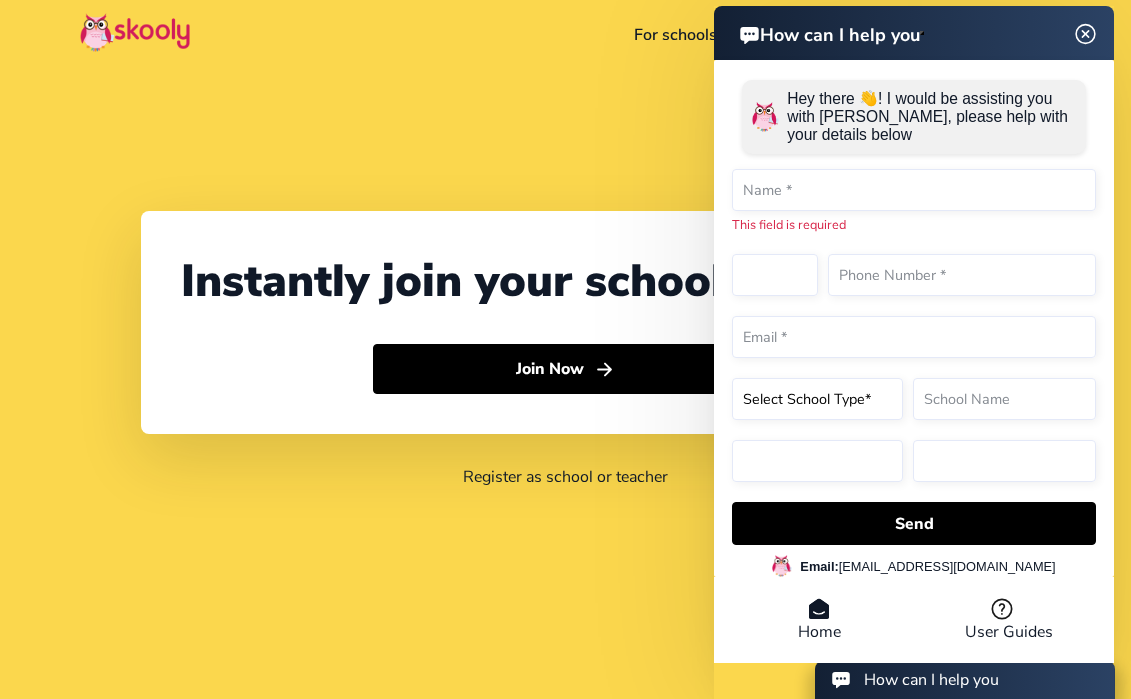 select on "230" 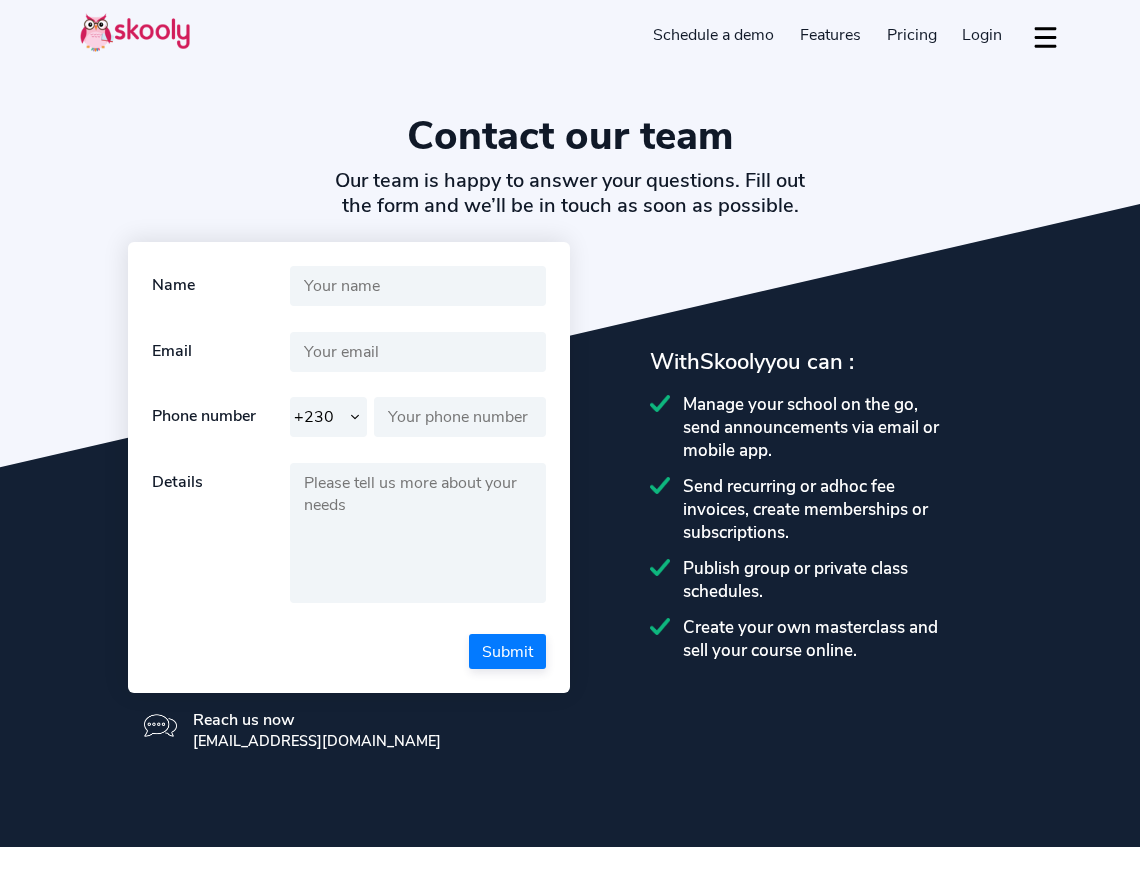 select on "230" 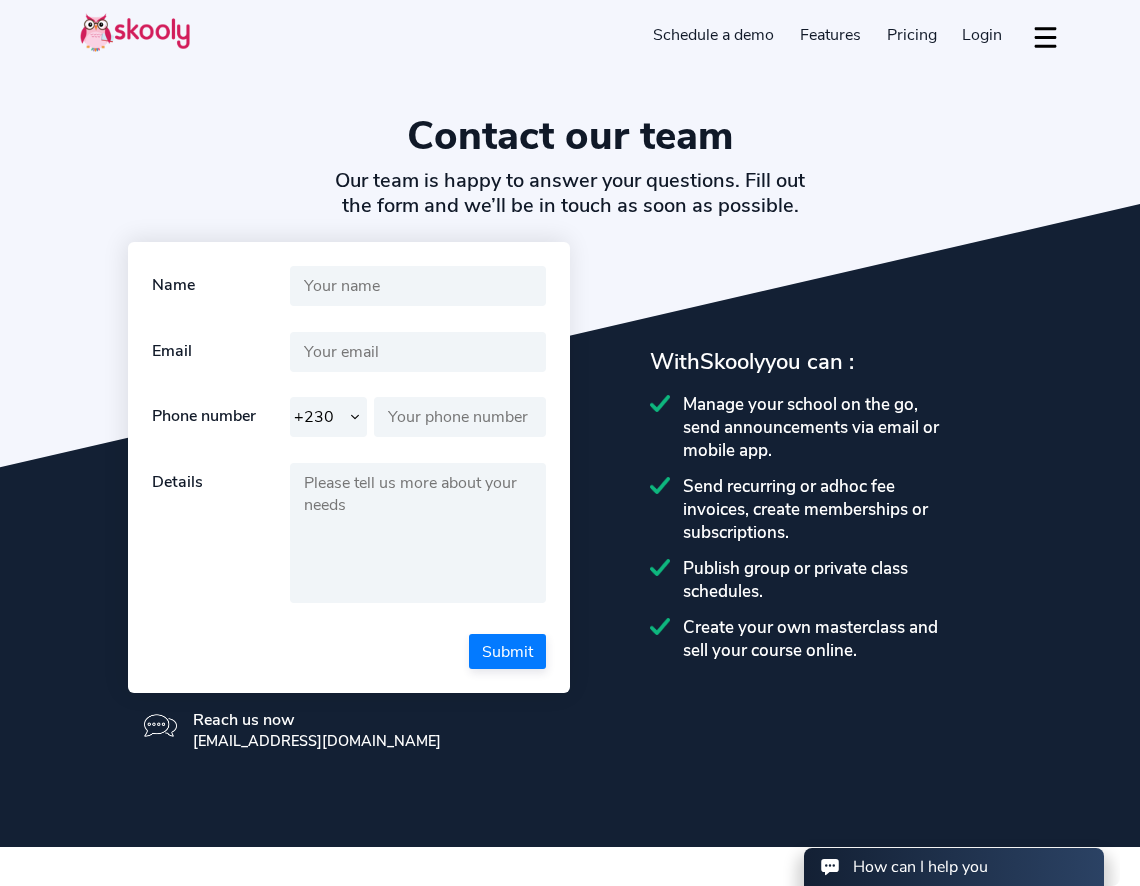 select on "230" 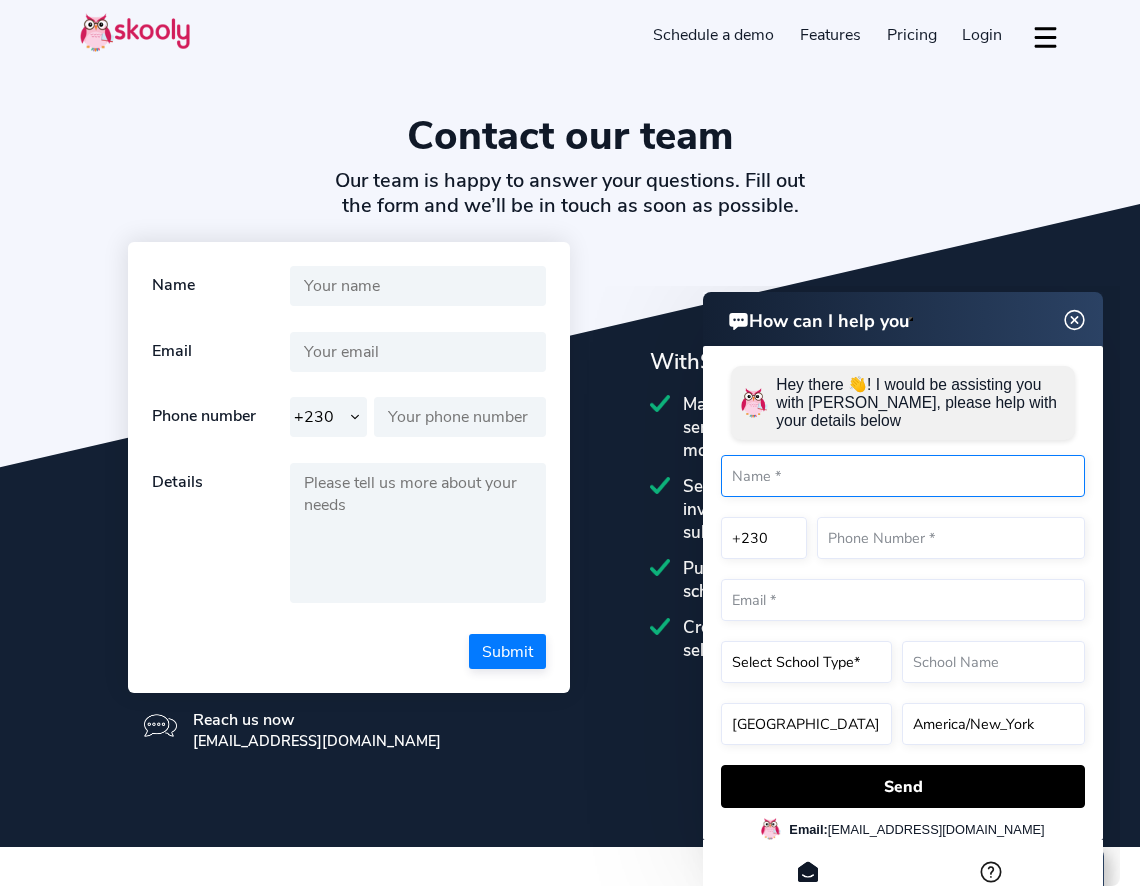 scroll, scrollTop: 0, scrollLeft: 0, axis: both 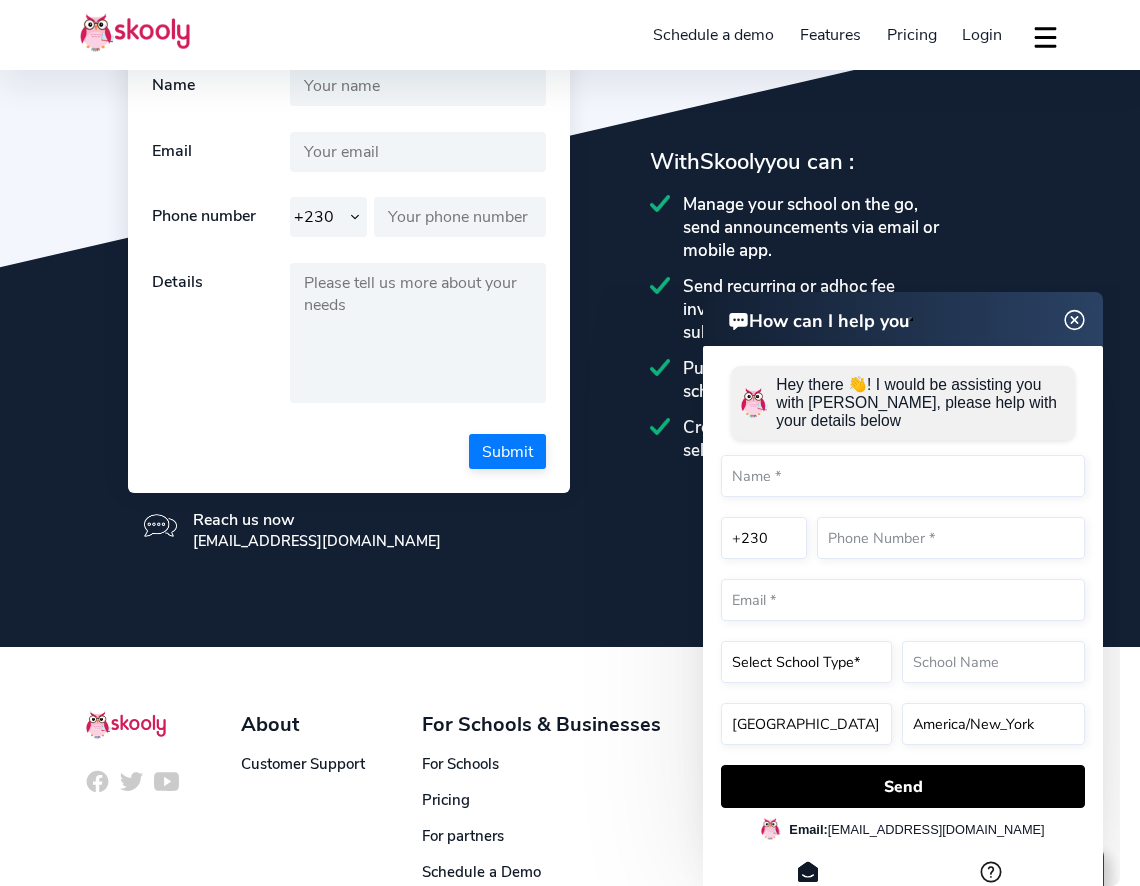 click 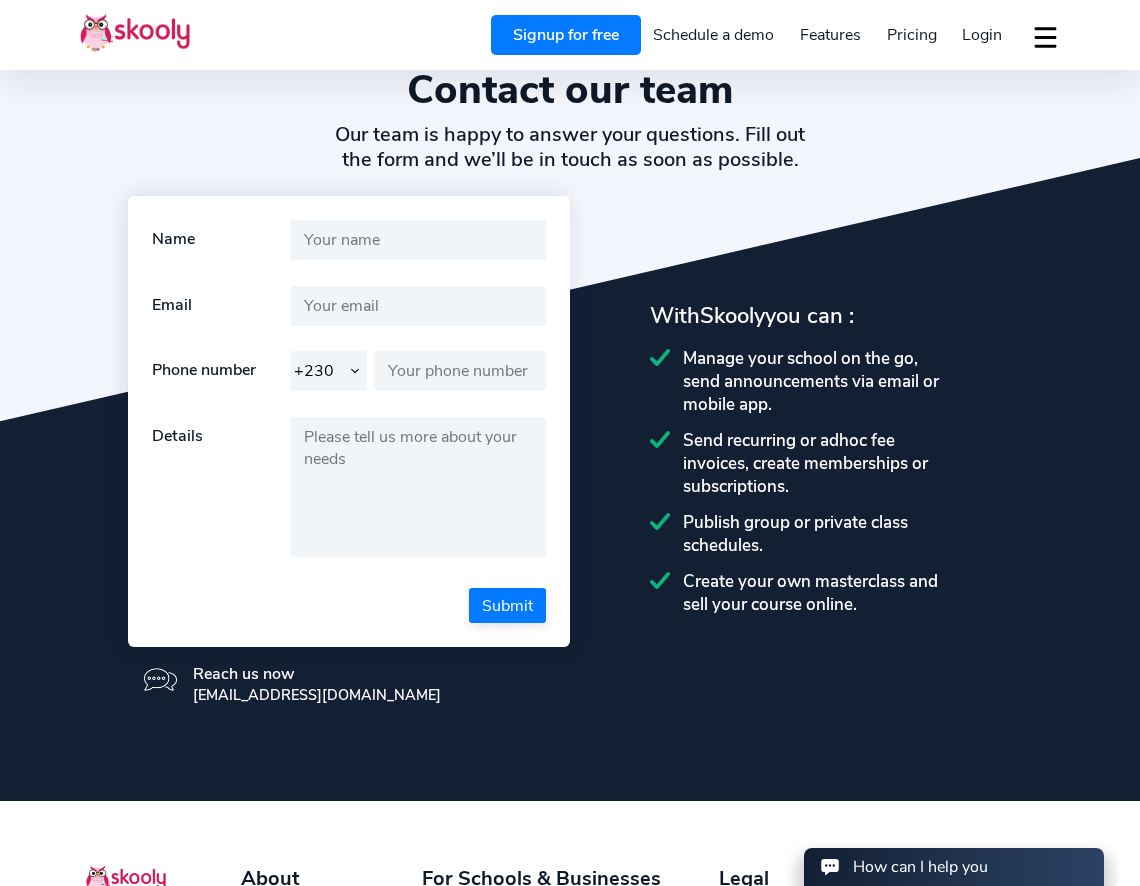 scroll, scrollTop: 0, scrollLeft: 0, axis: both 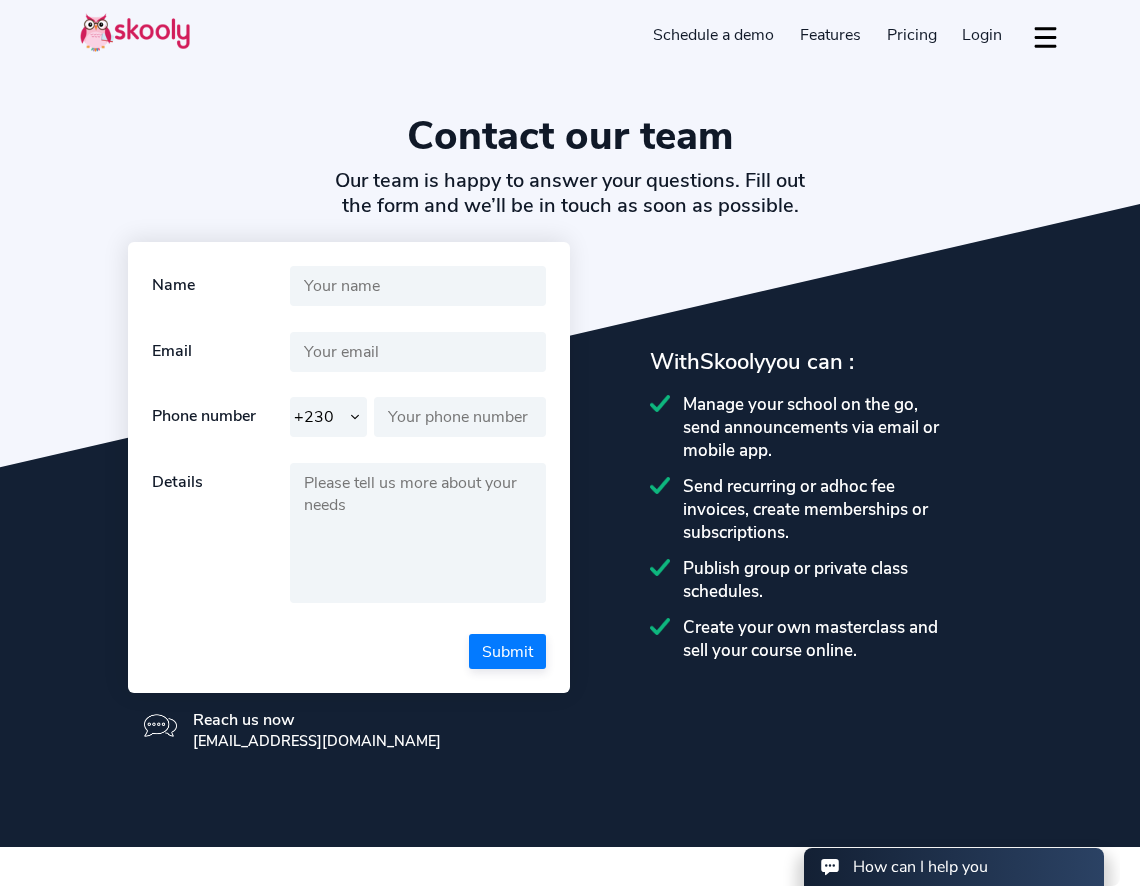 click on "Pricing" at bounding box center (912, 35) 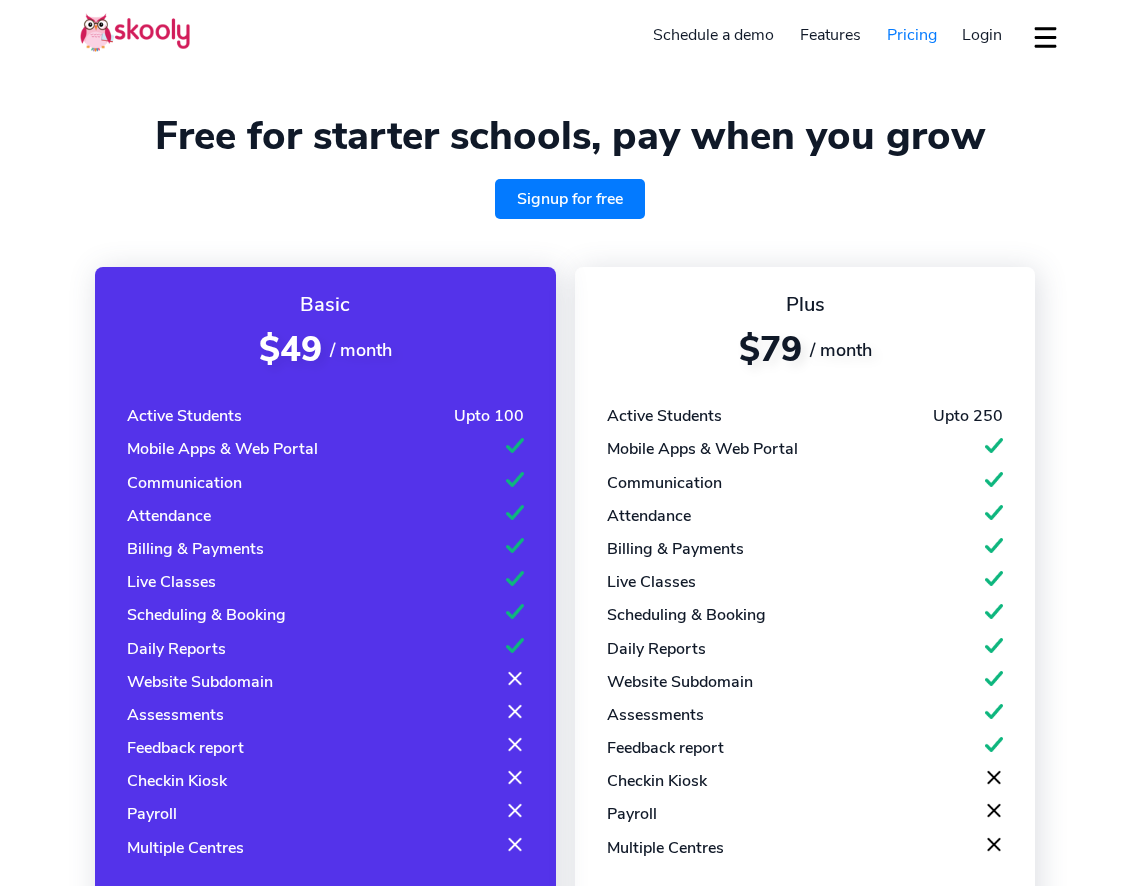 select on "en" 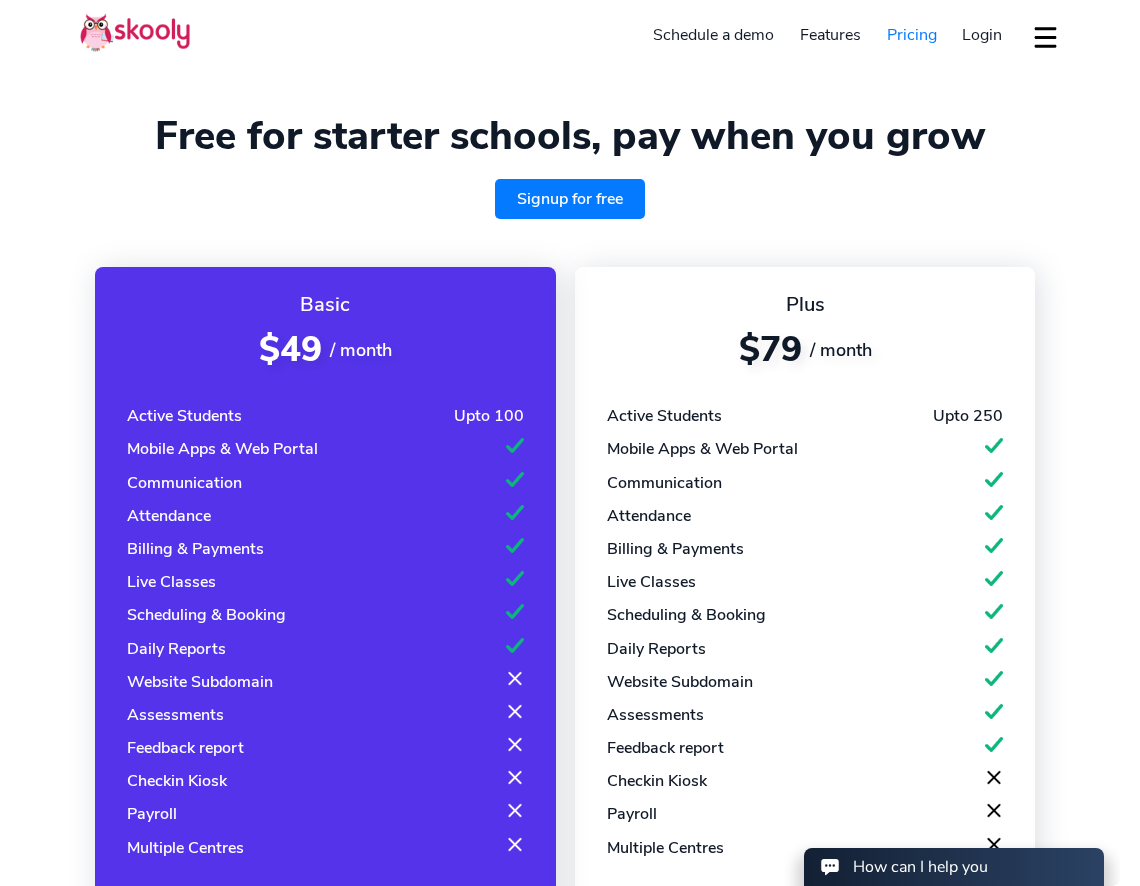 select on "230" 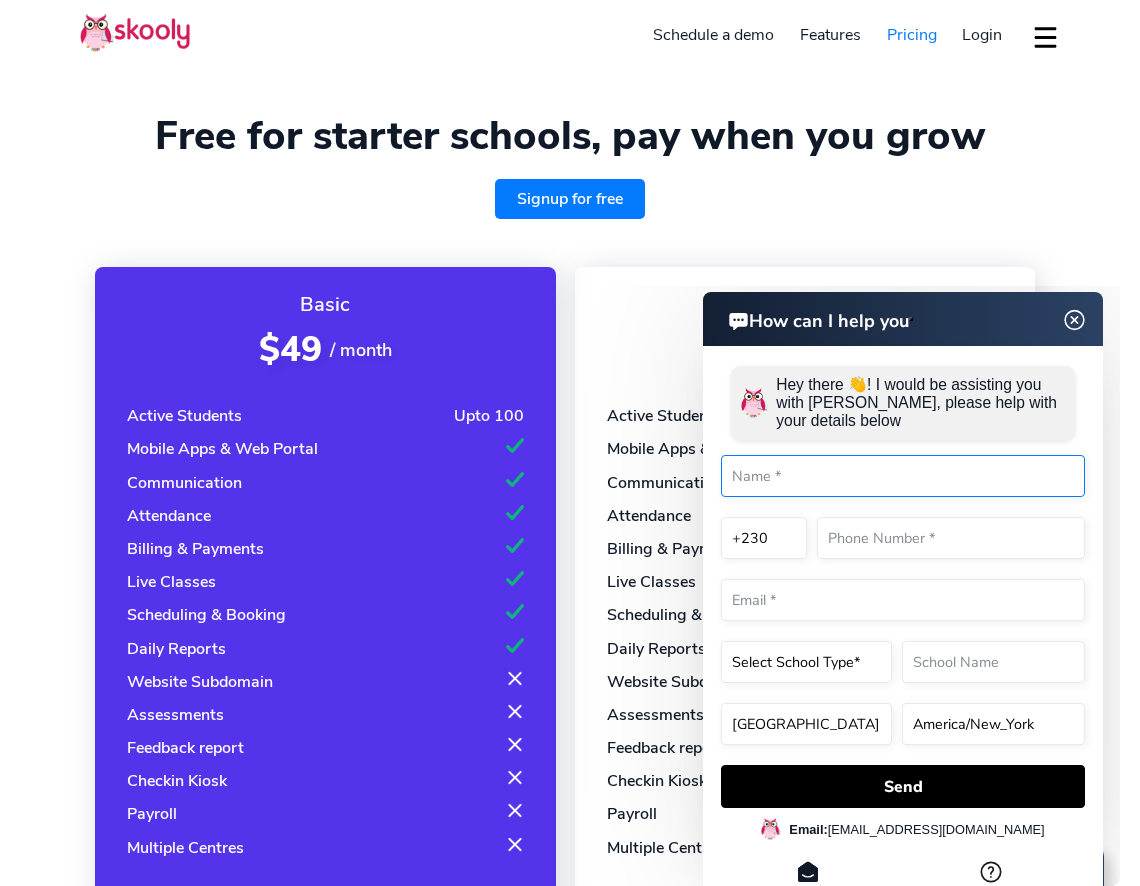 scroll, scrollTop: 0, scrollLeft: 0, axis: both 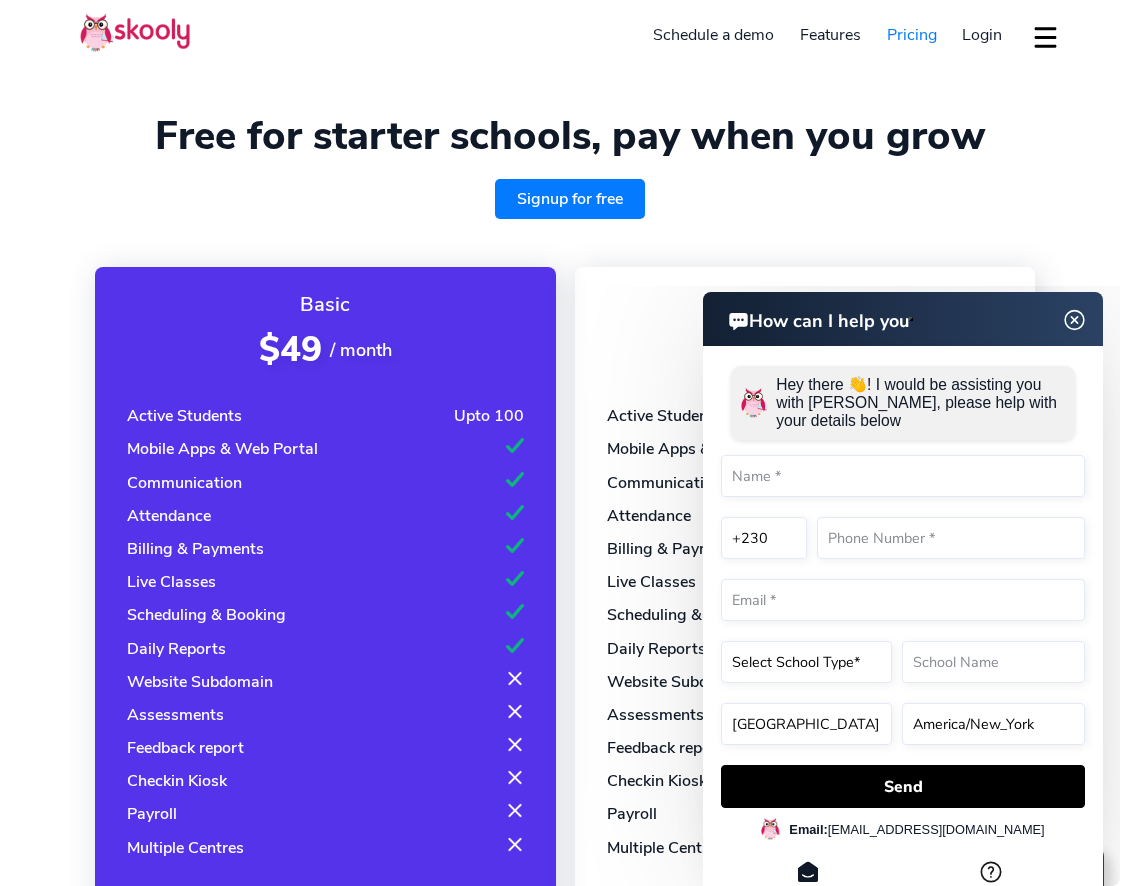 click on "How can I help you" 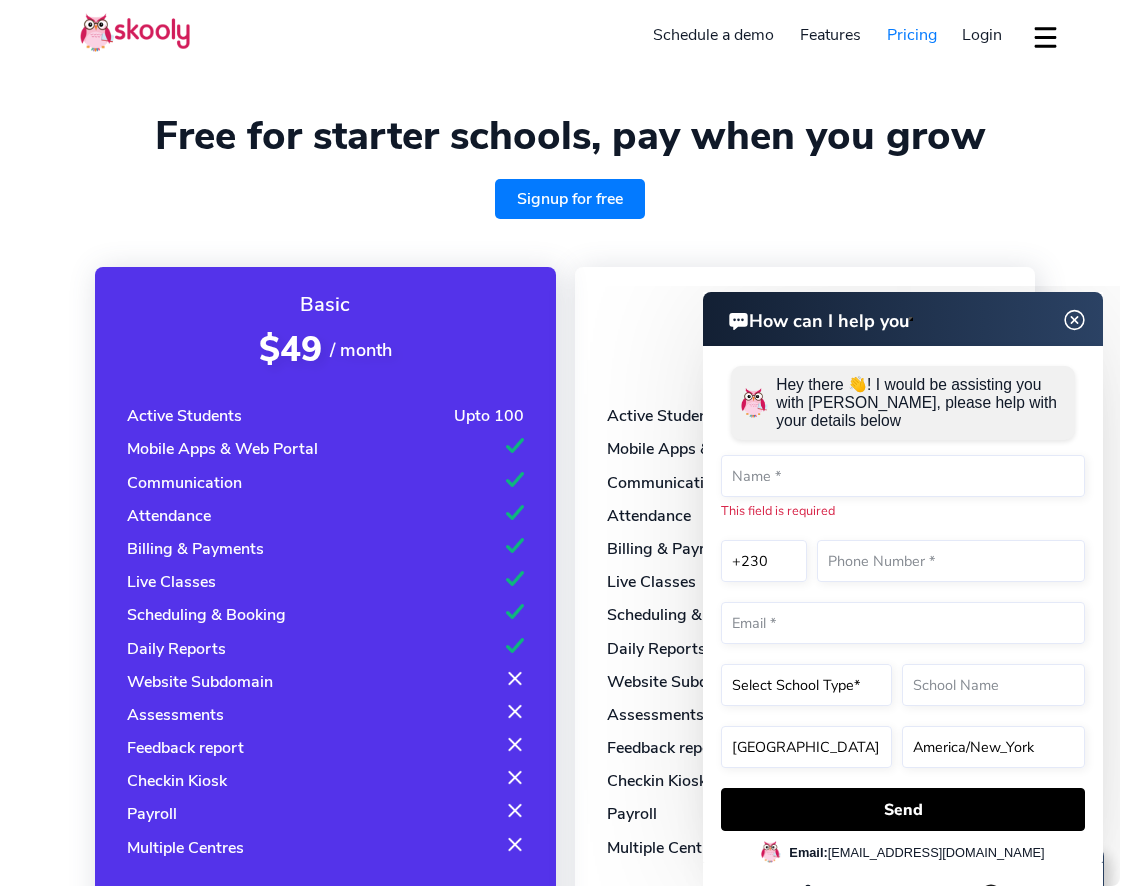click 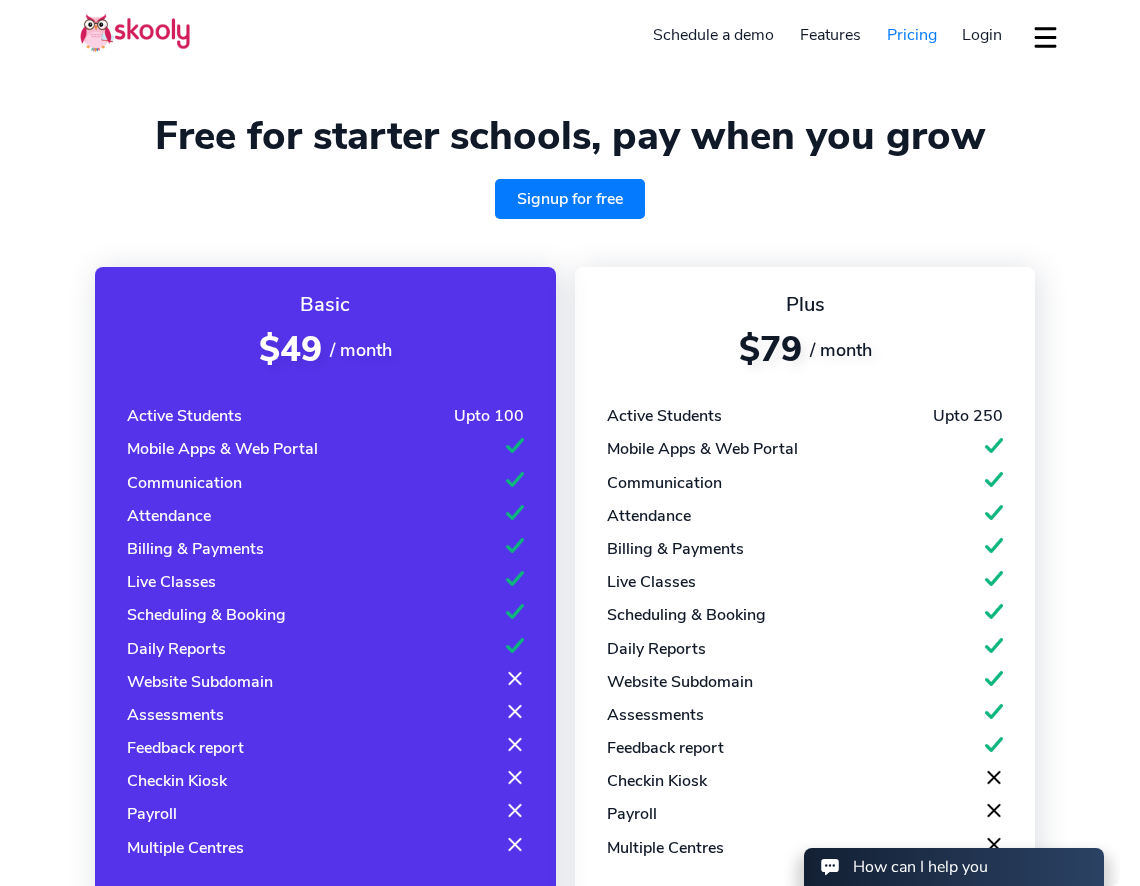 type 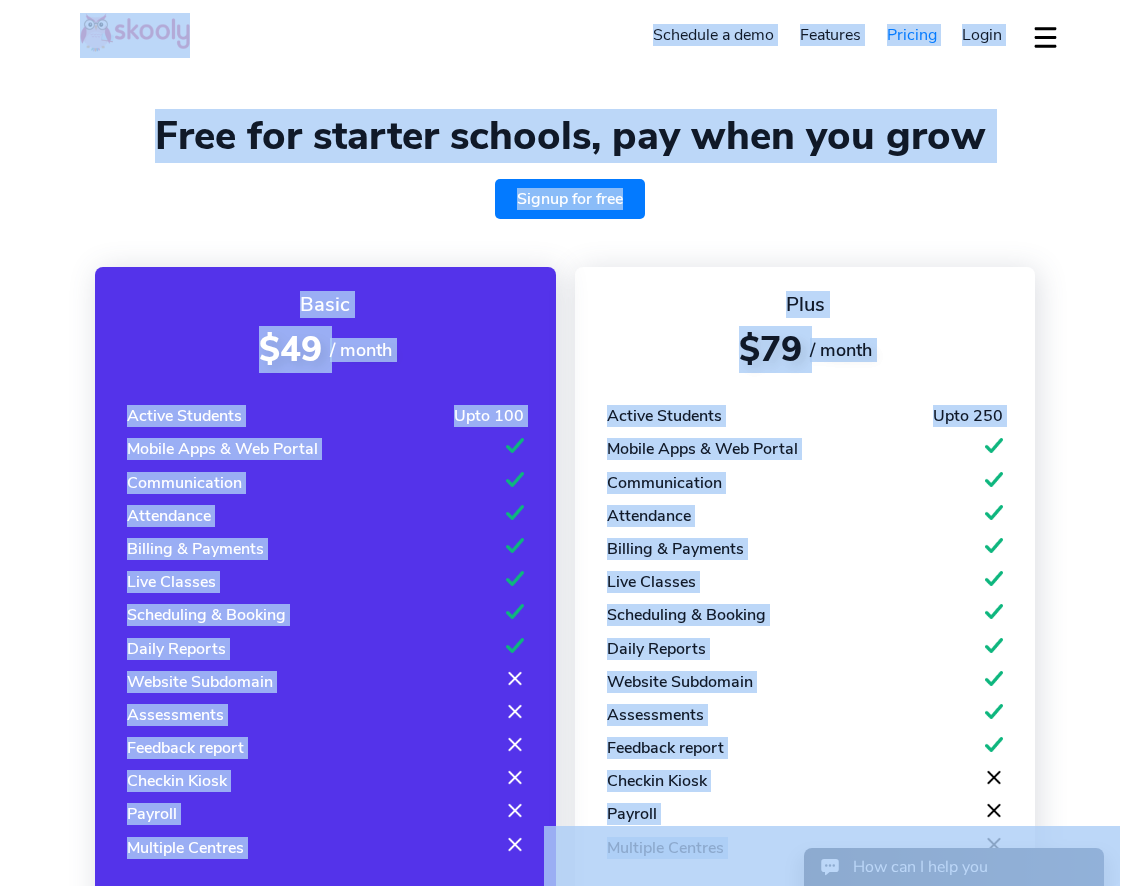 copy on "Signup for free   Schedule a demo Features Attendance   Billing & Payments   Class Scheduling & Booking   Communication   Learning Management   Live Classes   Online Courses   Student Management   Website & Online Enrollments   AI Customer Support Pricing   Login   Download app     Contact support     English Schedule a demo   Features Attendance   Billing & Payments   Class Scheduling & Booking   Communication   Learning Management   Live Classes   Online Courses   Student Management   Website & Online Enrollments   AI Customer Support Pricing   Login   Download app     Contact support     English     Free for starter schools, pay when you grow Signup for free Basic $49  / month Active Students Upto 100 Mobile Apps & Web Portal Communication Attendance Billing & Payments Live Classes Scheduling & Booking Daily Reports Website Subdomain Assessments Feedback report Checkin Kiosk Payroll Multiple Centres Get started Plus $79  / month Active Students Upto 250 Mobile Apps & Web Portal Communication Attendance ..." 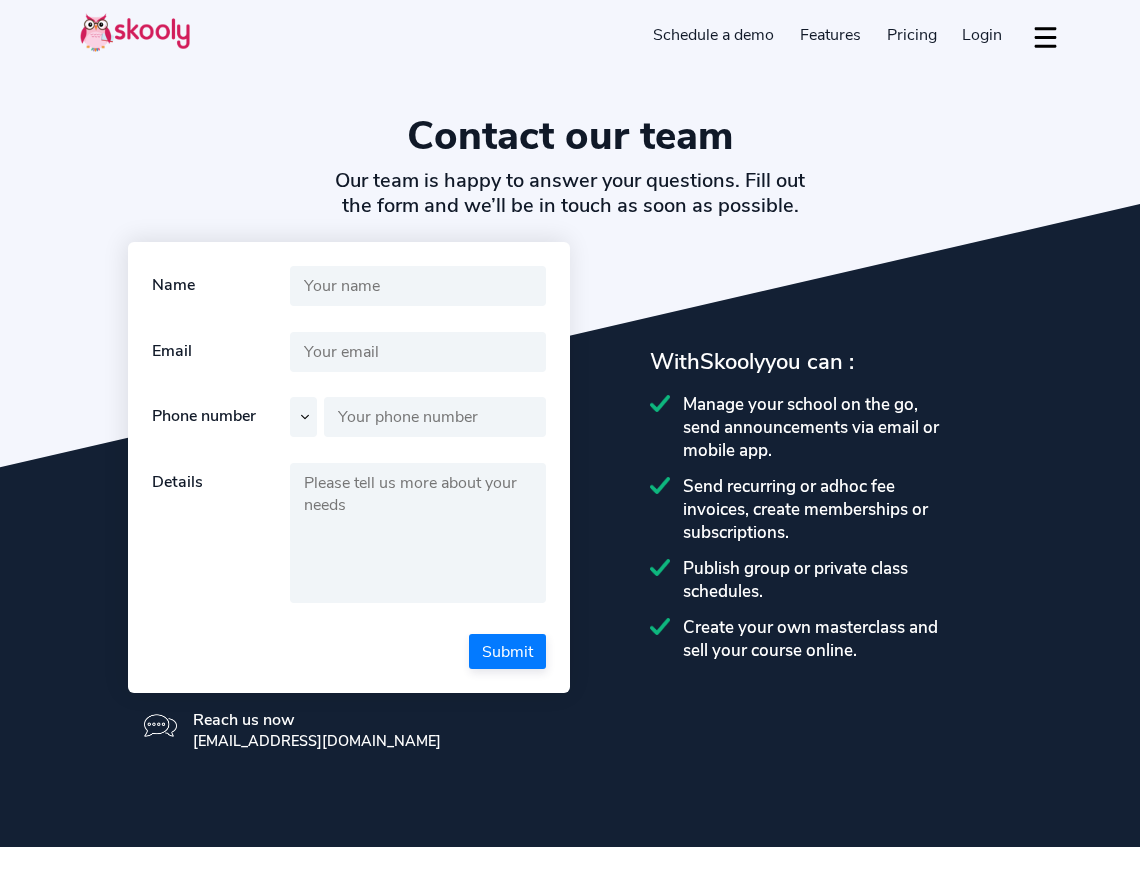 select on "en" 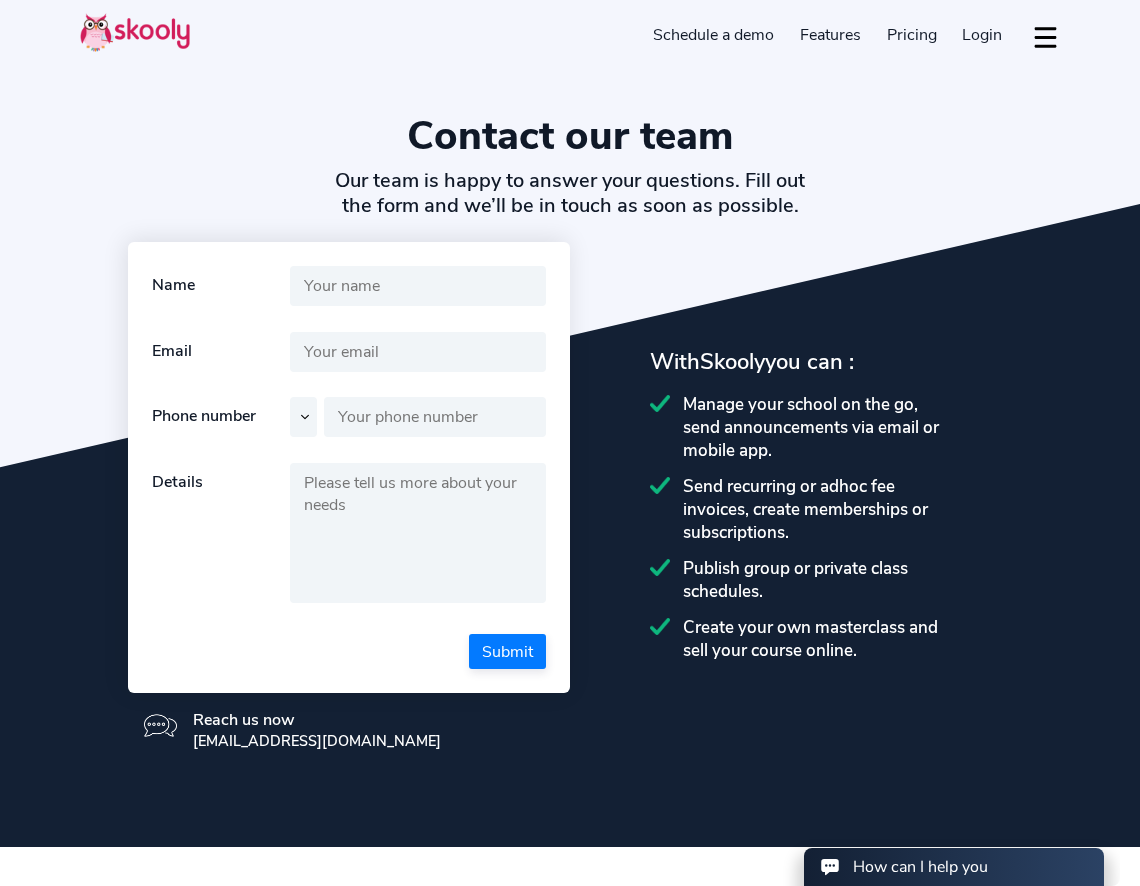 scroll, scrollTop: 328, scrollLeft: 0, axis: vertical 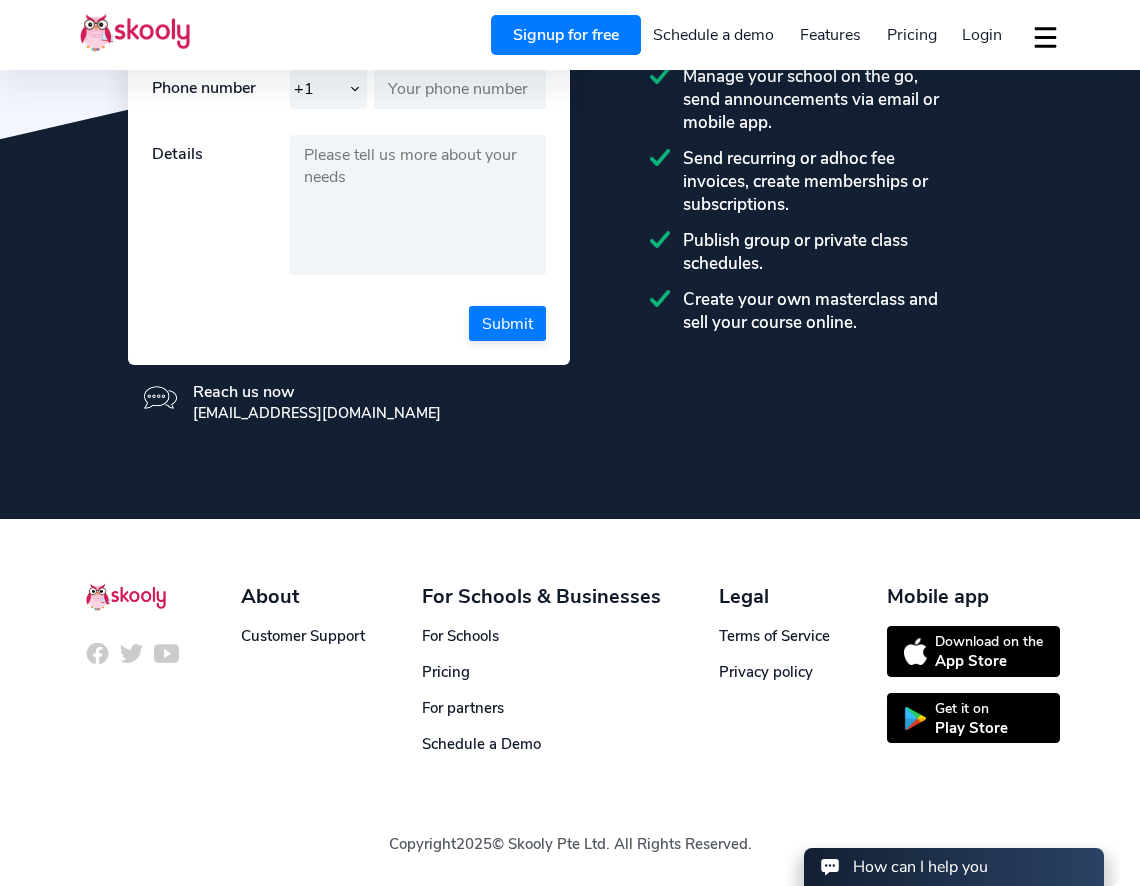 select on "230" 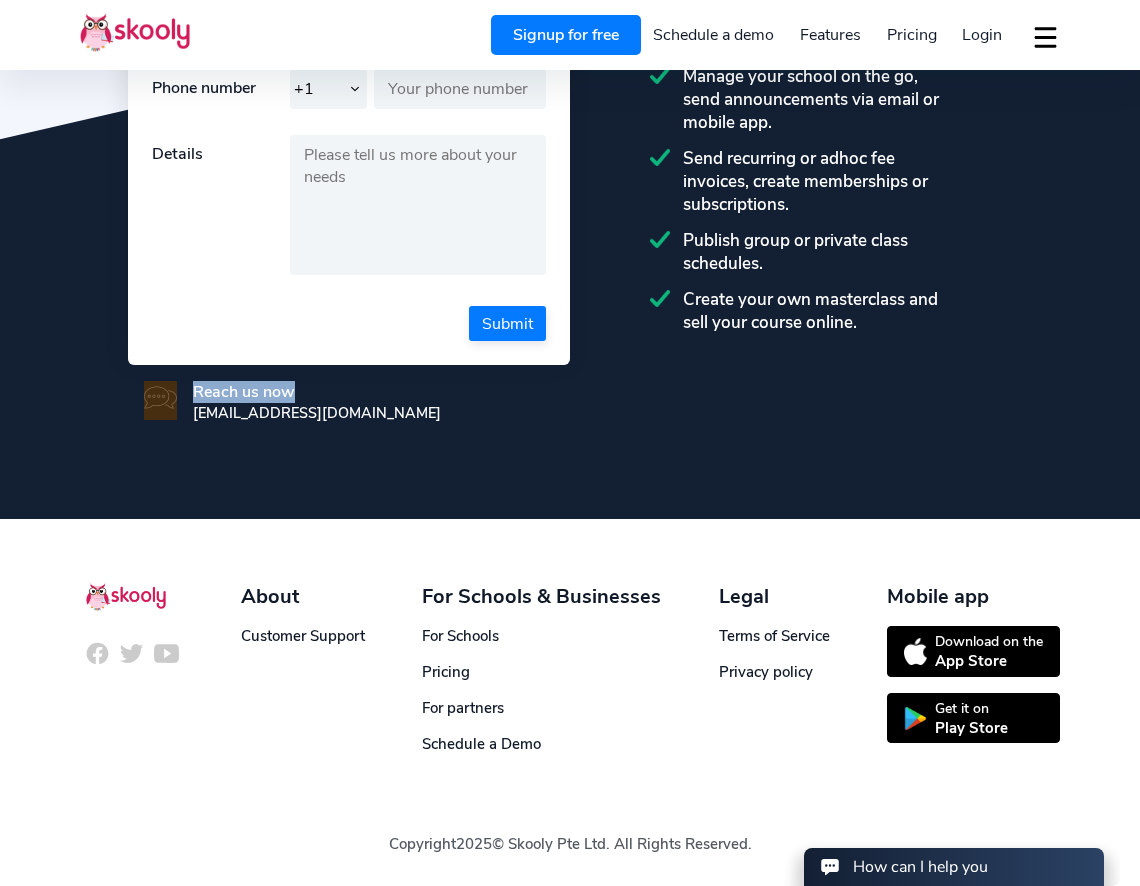 drag, startPoint x: 394, startPoint y: 397, endPoint x: 174, endPoint y: 402, distance: 220.05681 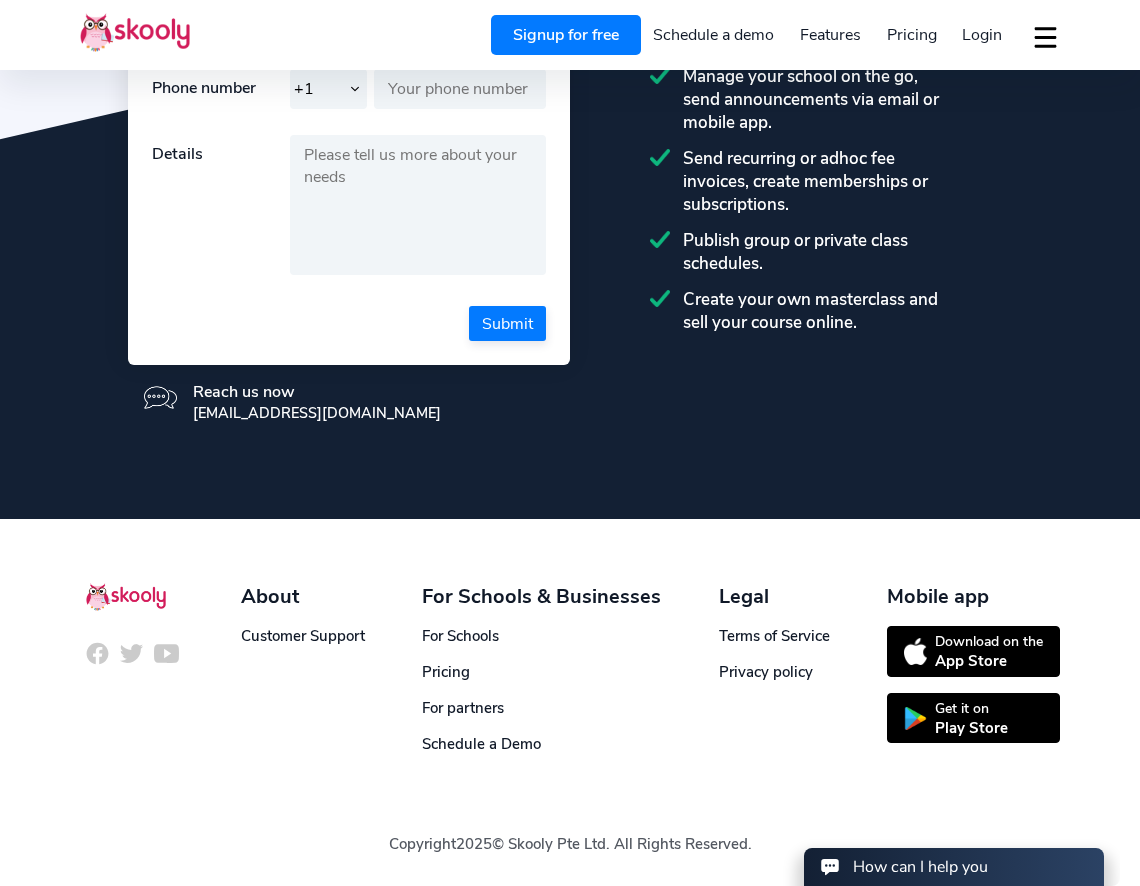 click on "Reach us now [EMAIL_ADDRESS][DOMAIN_NAME]" at bounding box center [349, 402] 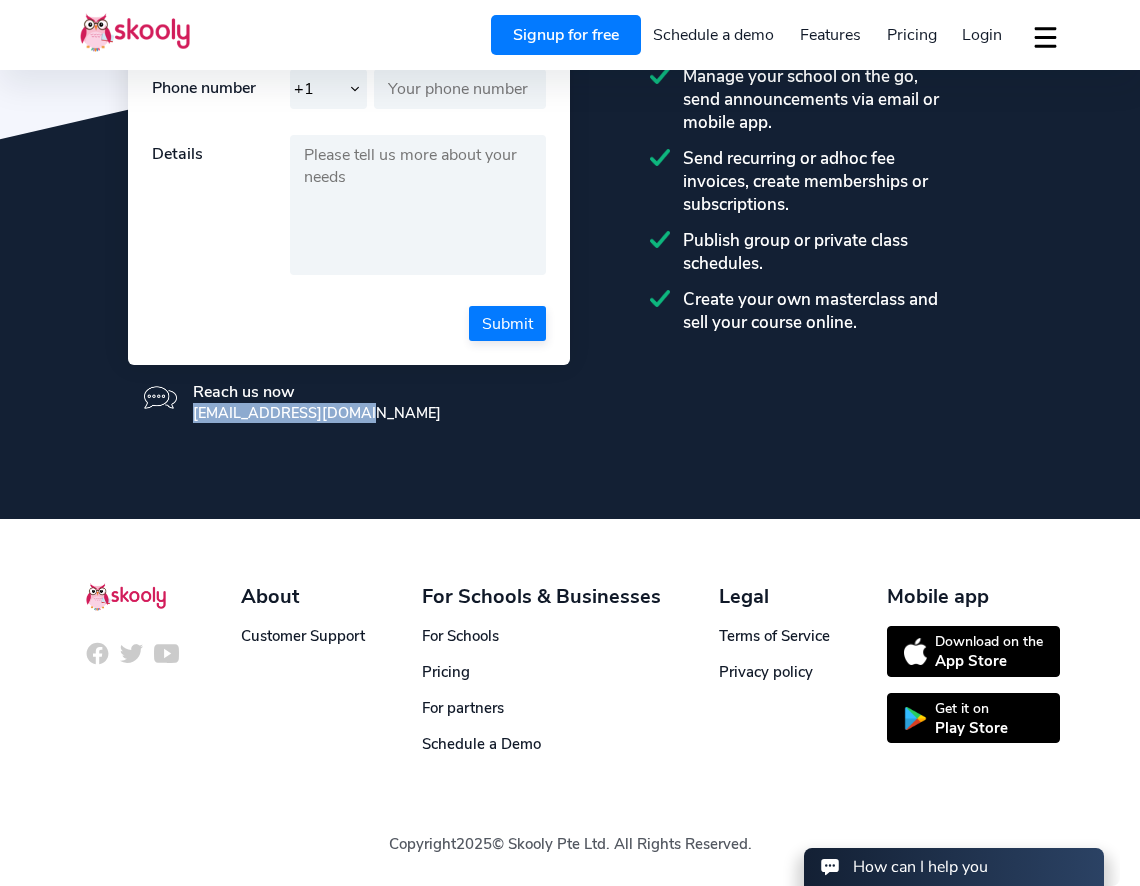 drag, startPoint x: 178, startPoint y: 421, endPoint x: 346, endPoint y: 427, distance: 168.1071 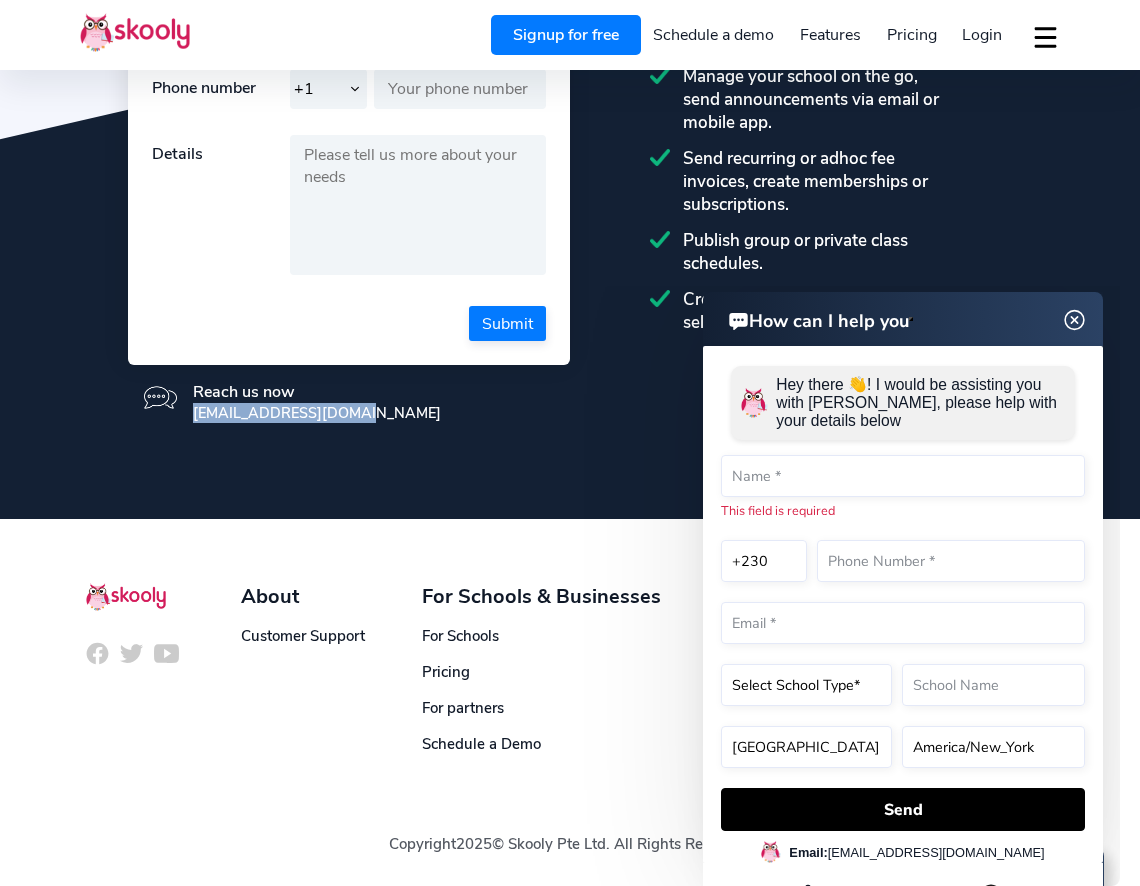 copy on "[EMAIL_ADDRESS][DOMAIN_NAME]" 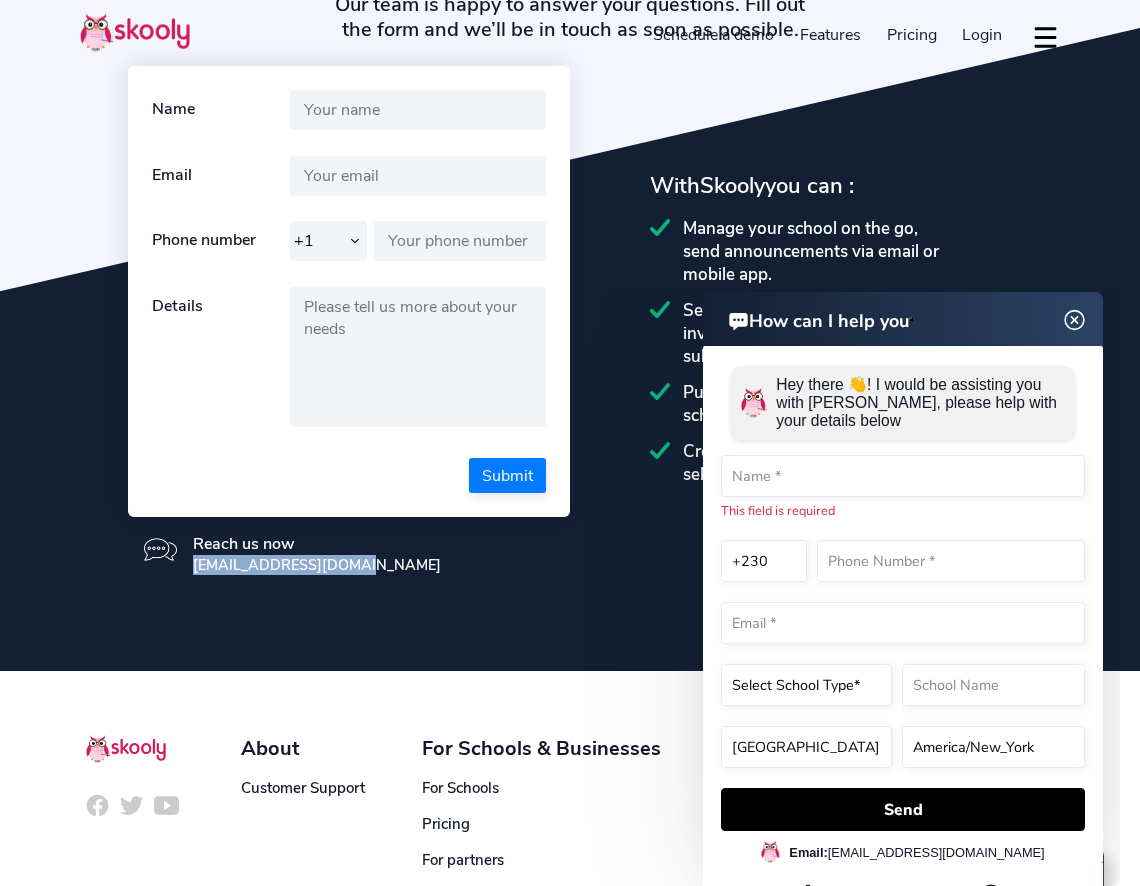 scroll, scrollTop: 28, scrollLeft: 0, axis: vertical 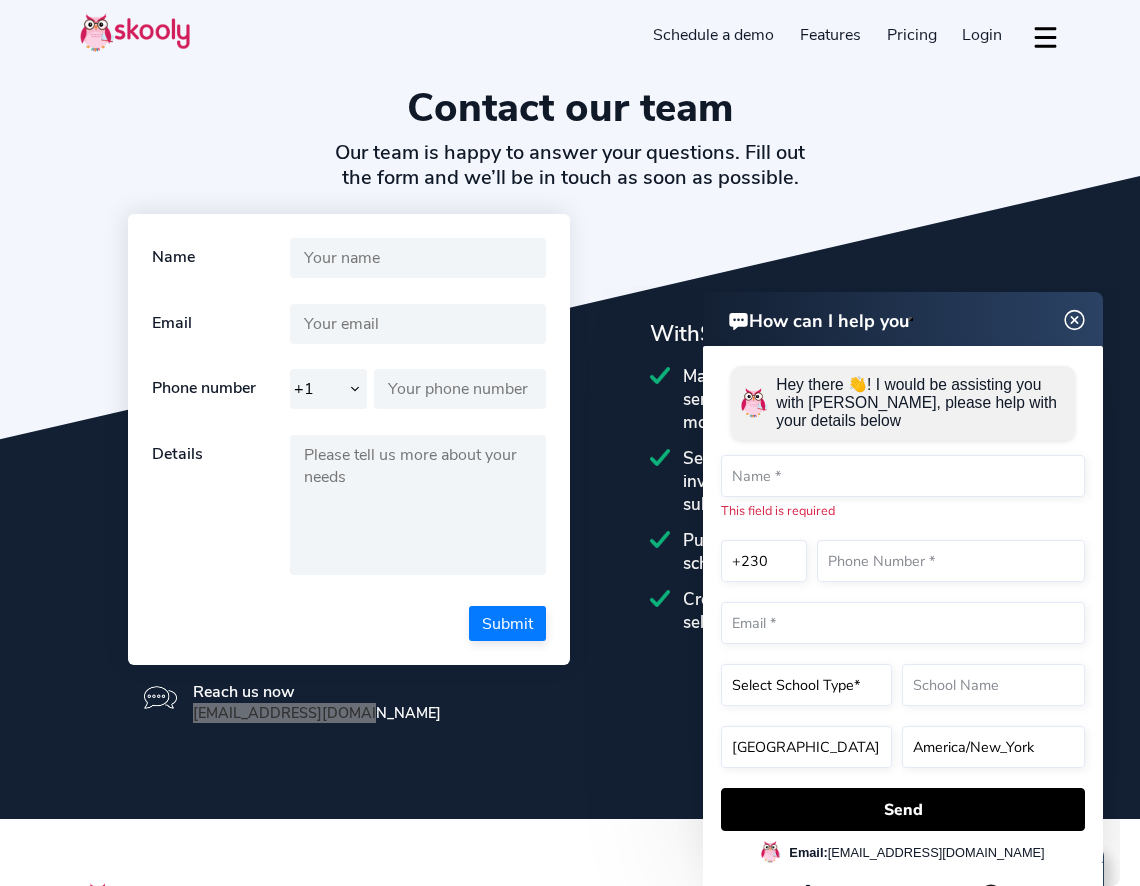 click 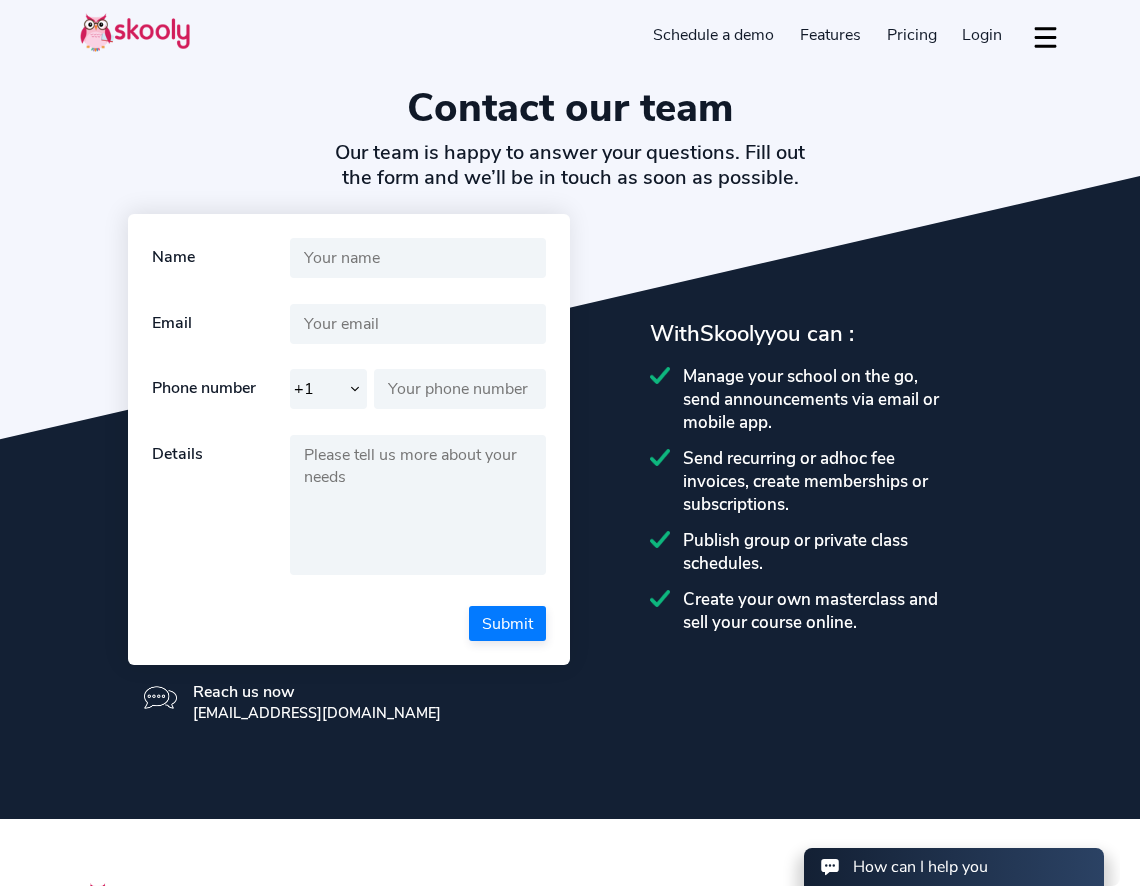 click on "Contact our team Our team is happy to answer your questions. Fill out the form and we’ll be in touch as soon as possible. Name This field is required Email This field is required Invalid emailId Phone number +1 +7 +20 +27 +30 +31 +32 +33 +34 +36 +39 +40 +41 +43 +44 +45 +46 +47 +48 +49 +51 +52 +53 +54 +55 +56 +57 +58 +60 +61 +62 +63 +64 +65 +66 +77 +81 +82 +84 +86 +90 +91 +92 +93 +94 +95 +98 +212 +213 +216 +218 +220 +221 +222 +223 +224 +225 +226 +227 +228 +229 +230 +231 +232 +233 +234 +235 +236 +237 +238 +239 +240 +241 +242 +243 +244 +245 +246 +248 +249 +250 +251 +252 +253 +254 +255 +256 +257 +258 +260 +261 +262 +263 +264 +265 +266 +267 +268 +269 +290 +291 +297 +298 +299 +350 +351 +352 +353 +354 +355 +356 +357 +358 +359 +370 +371 +372 +373 +374 +375 +376 +377 +378 +379 +380 +381 +382 +385 +386 +387 +389 +420 +421 +423 +500 +501 +502 +503 +504 +505 +506 +507 +508 +509 +590 +591 +593 +594 +595 +596 +597 +598 +599 +670 +672 +673 +674 +675 +676 +677 +678 +679 +680 +681 +682 +683 +685 +686 +687 +688 +689 +690 +1" at bounding box center [570, 395] 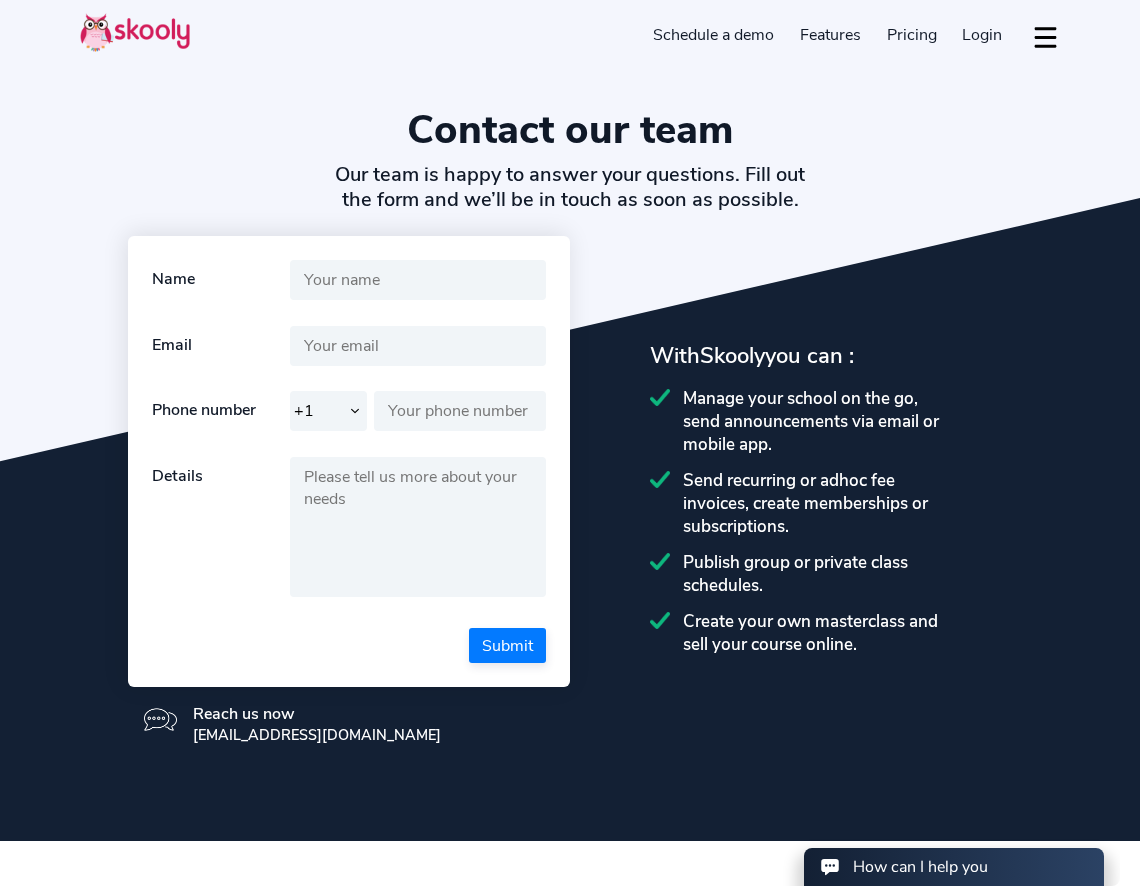 scroll, scrollTop: 0, scrollLeft: 0, axis: both 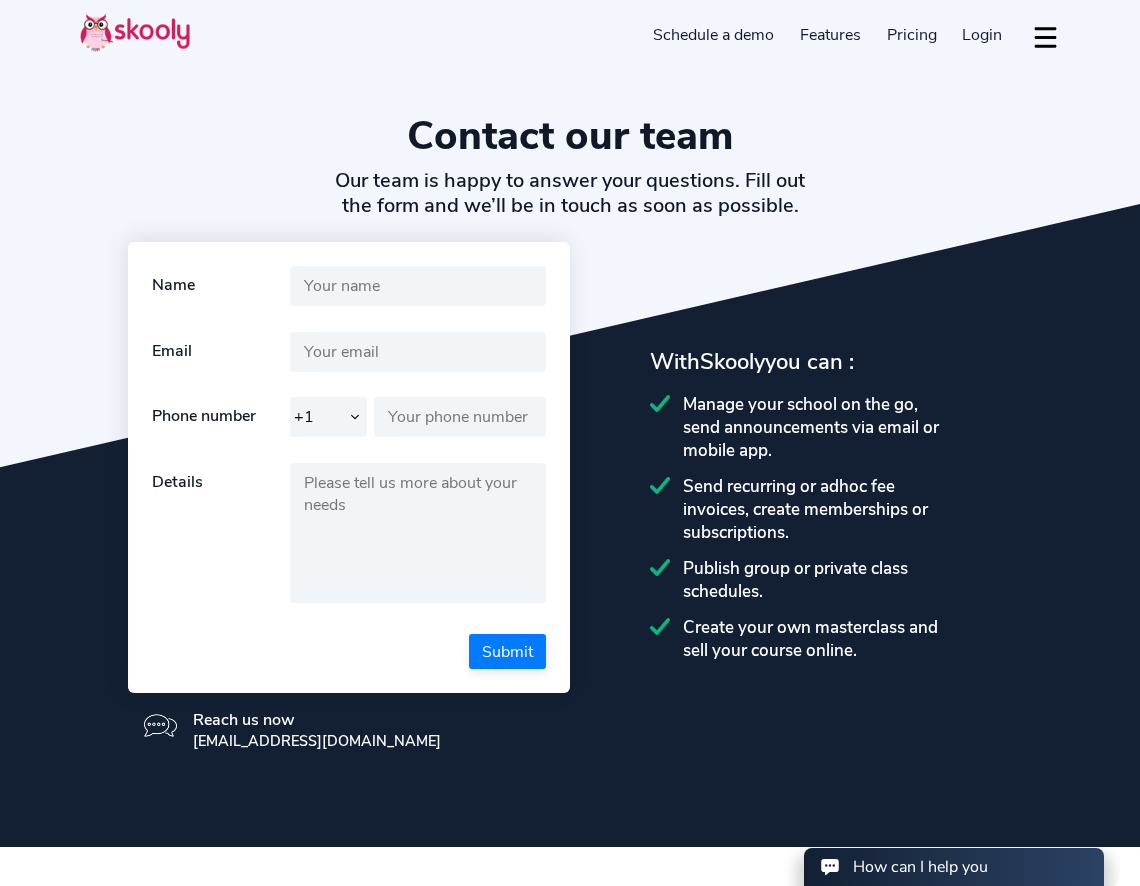 click at bounding box center (1045, 37) 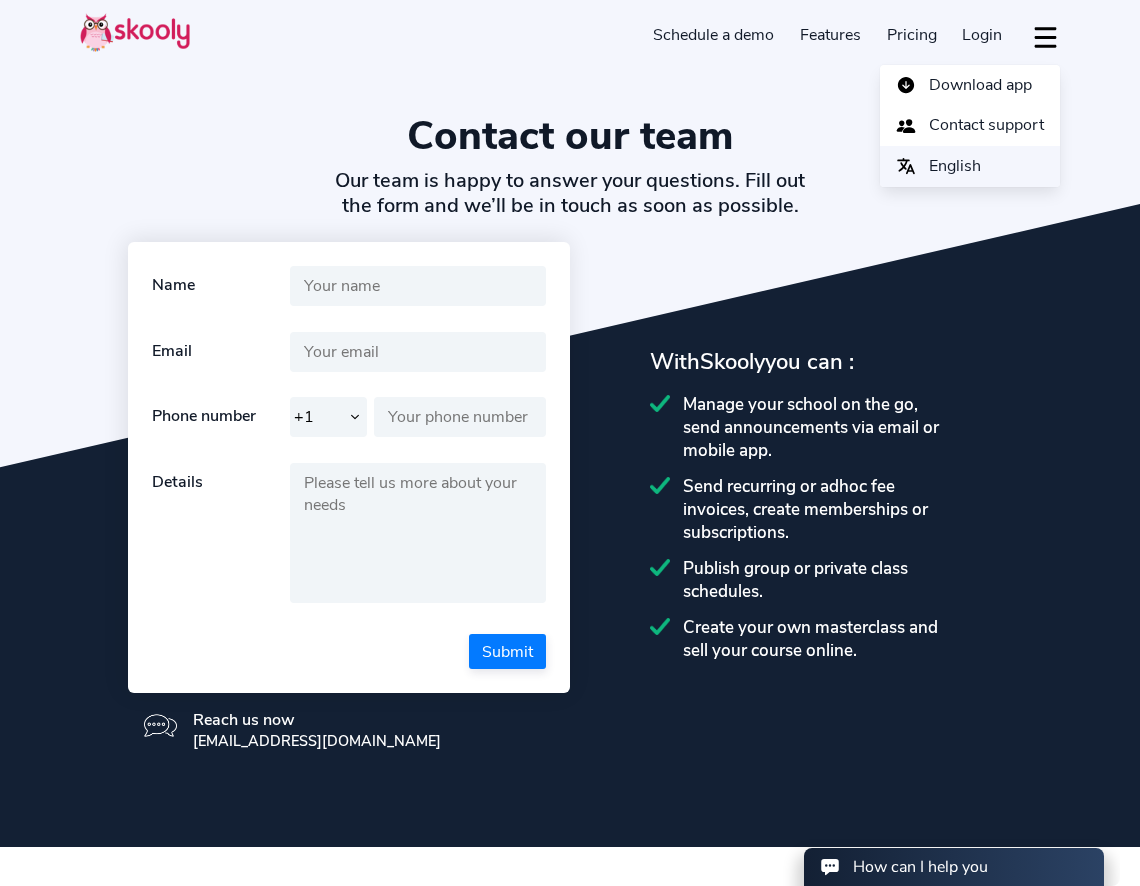 click on "English" at bounding box center (955, 166) 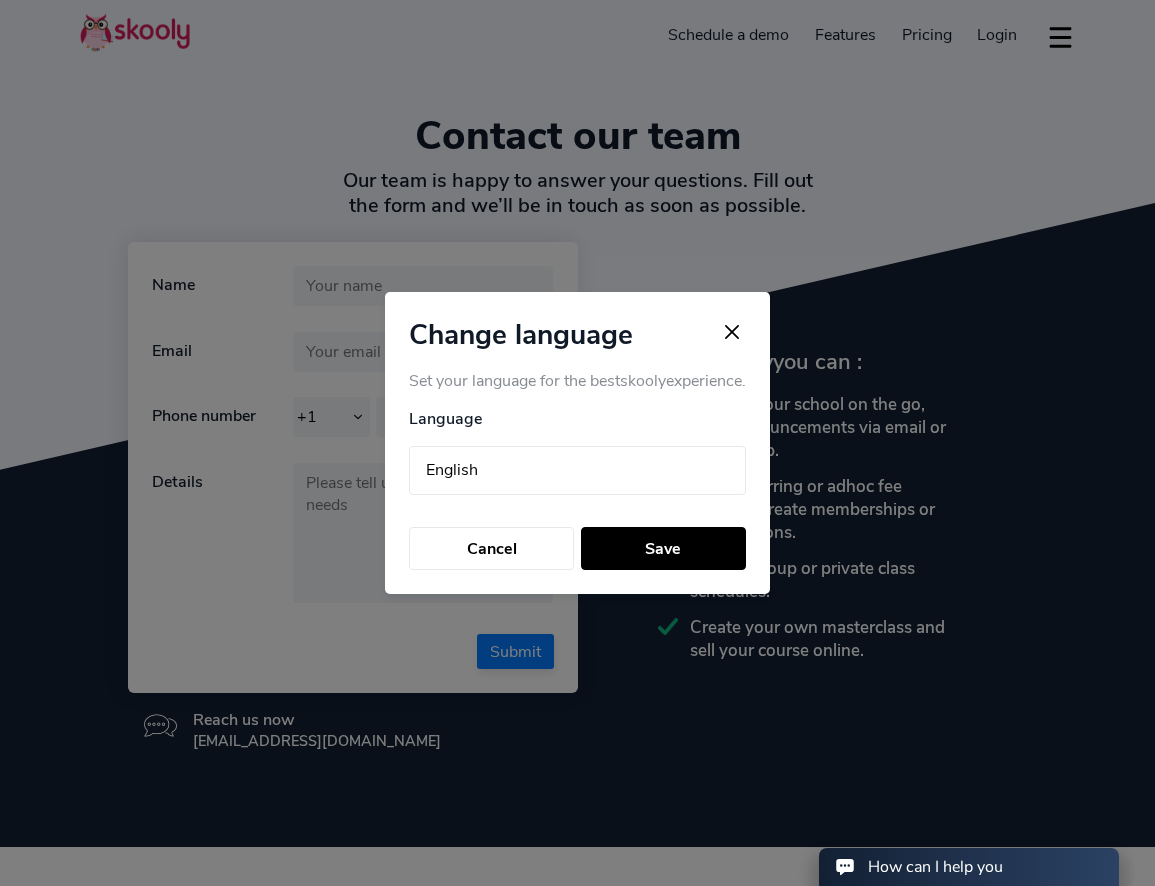 click on "Arabic (عربي) Catalan (Català) Chinese (中国人) Dutch (Nederlands) English Finnish (Suomalainen) French (français) German (Deutsche) Gujarati (ગુજરાતી) Hebrew (עִברִית) Hindi (हिन्दी) Hungarian (Magyar) Indonesian (bahasa Indonesia) Italian (Italiana) Japanese (日本語) Malay (Bahasa Melayu) Polish (Polskie) Portuguese (Português) Russian (русский) Spanish (Española) Swedish (svenska) Telugu (తెలుగు) Thai (ไทย) Vietnamese (Tiếng Việt)" at bounding box center (577, 471) 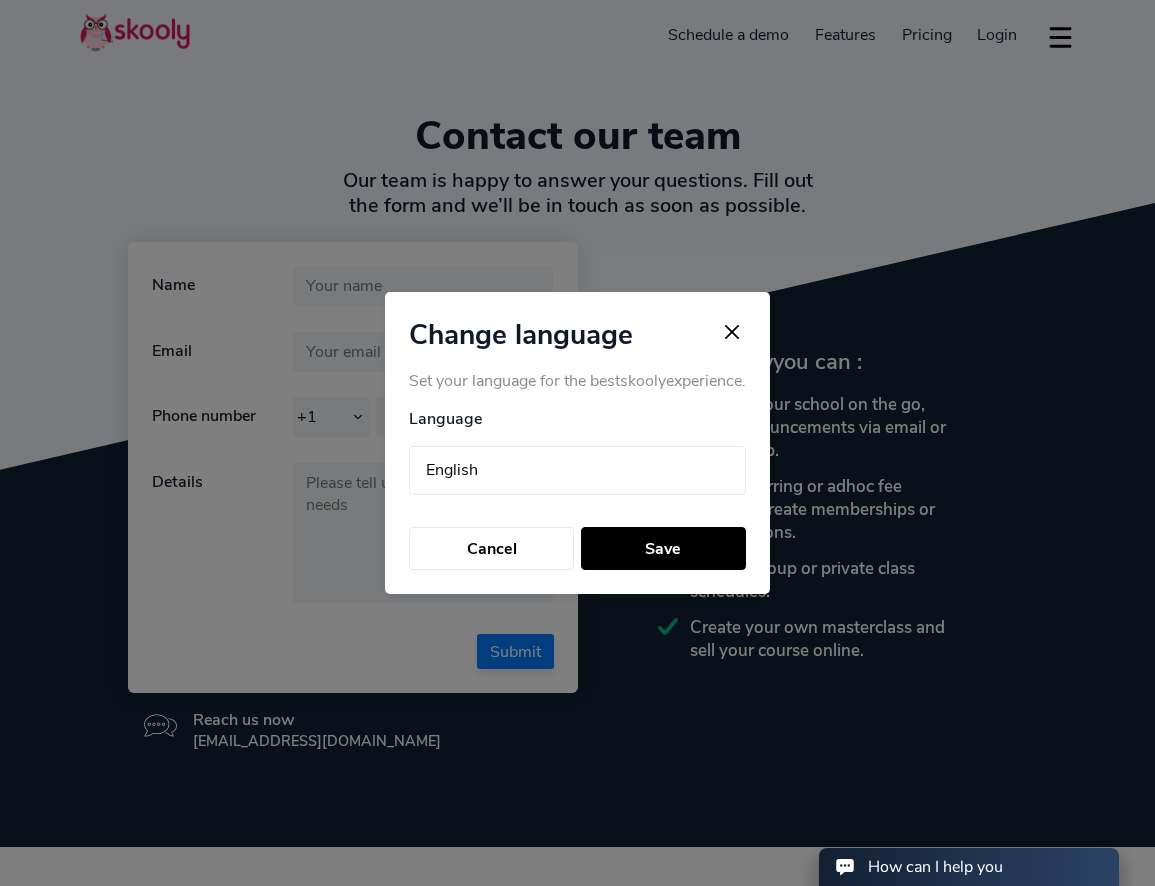 select on "ru" 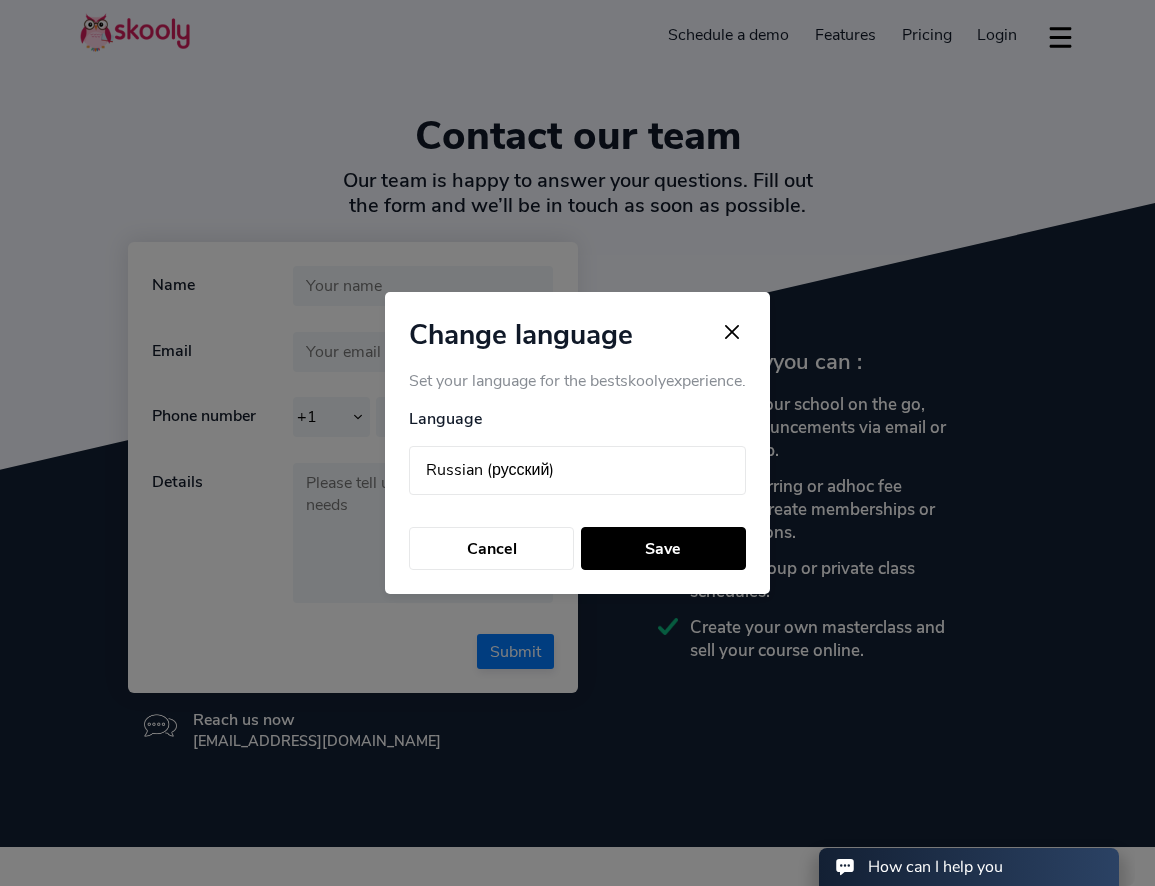 click on "Arabic (عربي) Catalan (Català) Chinese (中国人) Dutch (Nederlands) English Finnish (Suomalainen) French (français) German (Deutsche) Gujarati (ગુજરાતી) Hebrew (עִברִית) Hindi (हिन्दी) Hungarian (Magyar) Indonesian (bahasa Indonesia) Italian (Italiana) Japanese (日本語) Malay (Bahasa Melayu) Polish (Polskie) Portuguese (Português) Russian (русский) Spanish (Española) Swedish (svenska) Telugu (తెలుగు) Thai (ไทย) Vietnamese (Tiếng Việt)" at bounding box center [577, 471] 